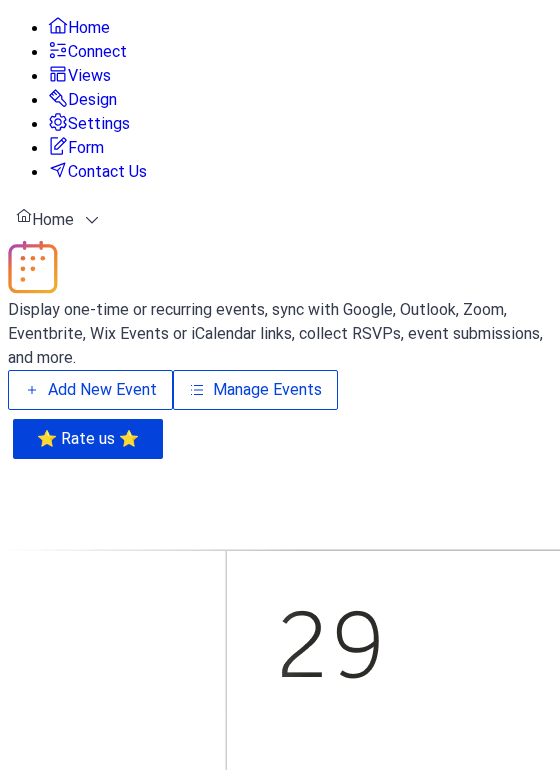 scroll, scrollTop: 0, scrollLeft: 0, axis: both 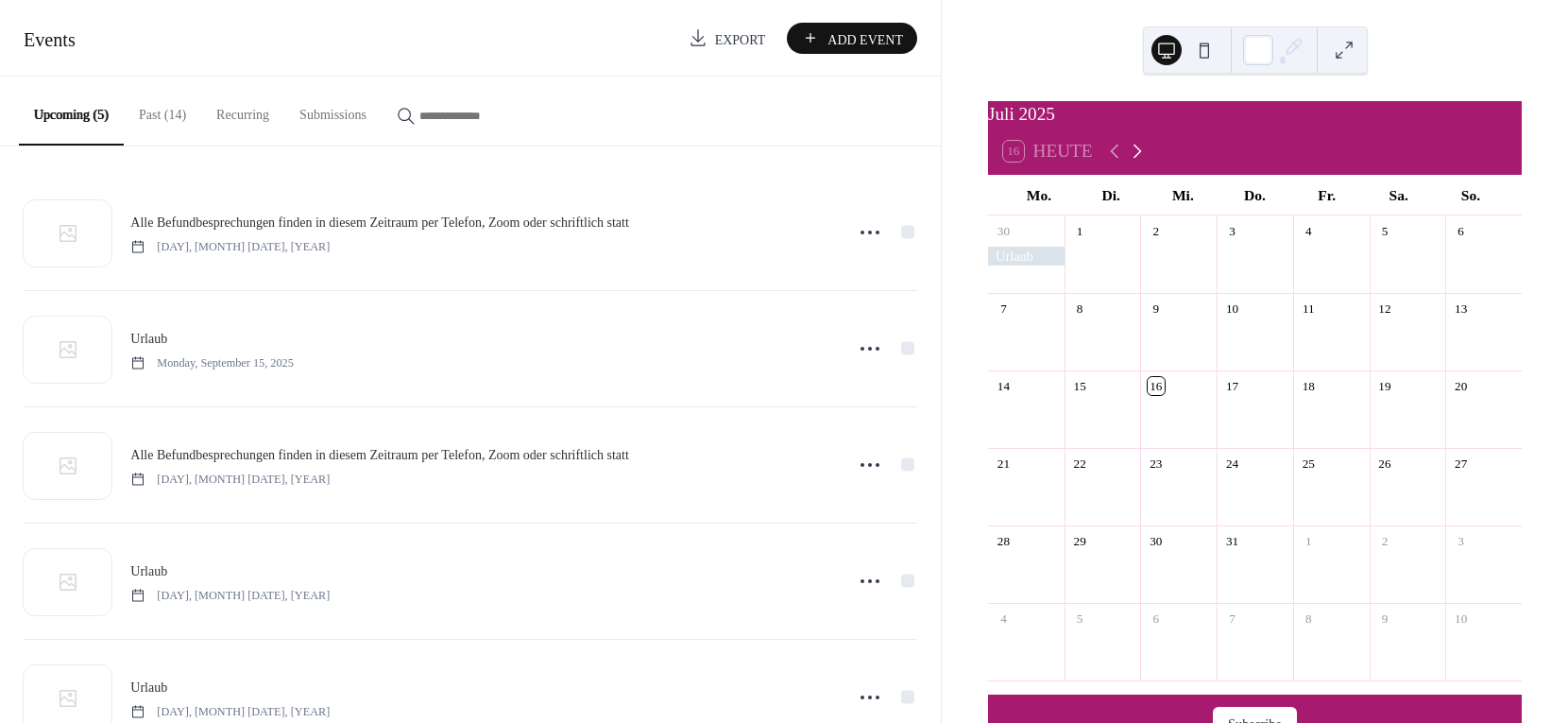 click 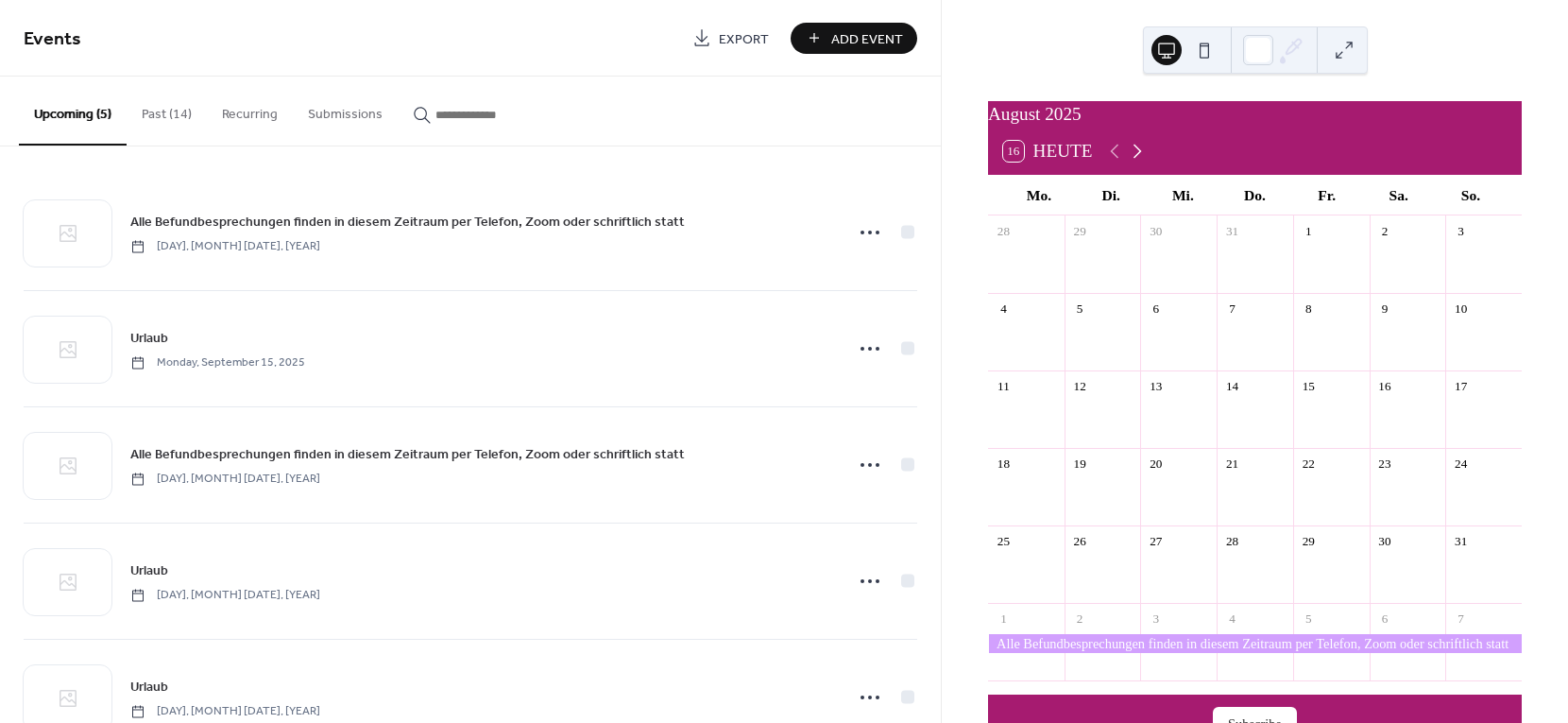 click 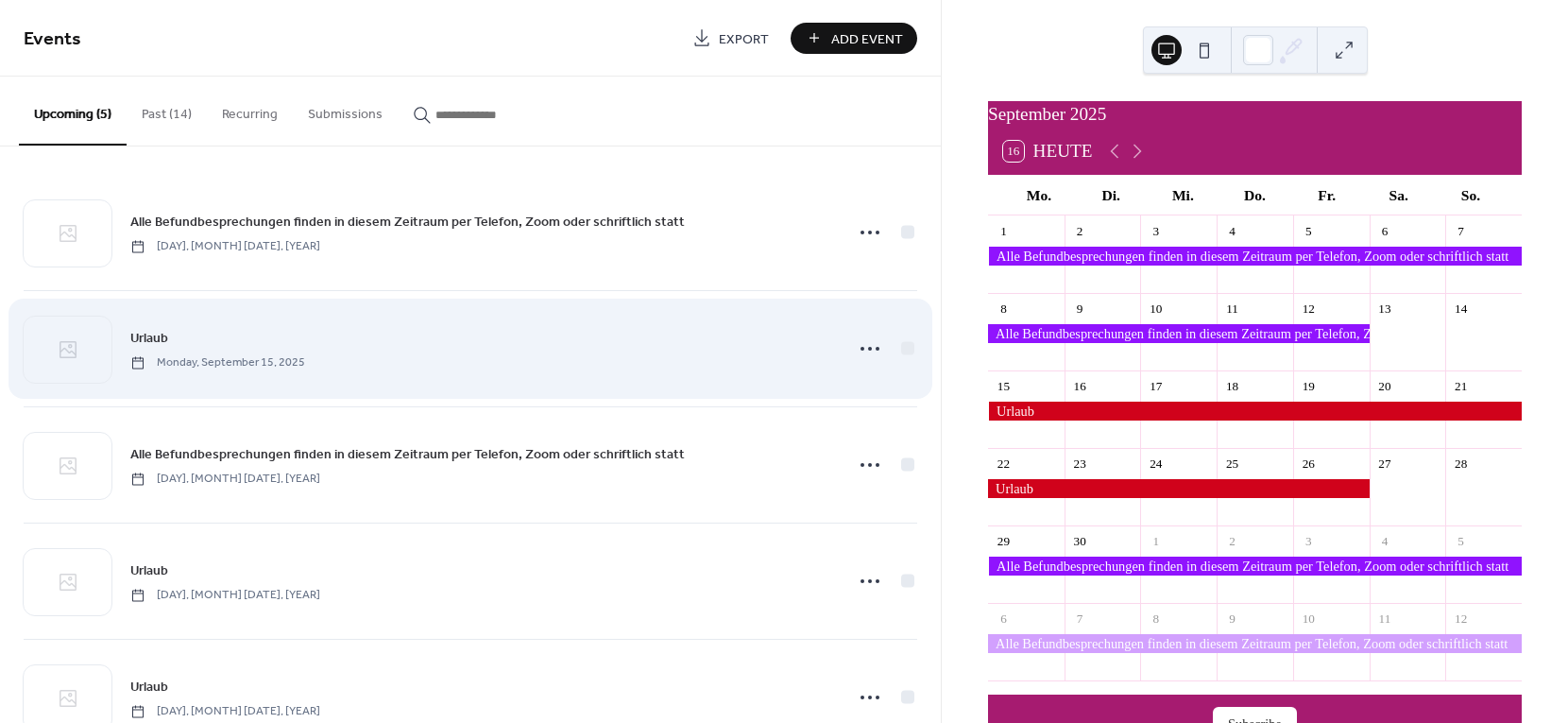 click on "Monday, September 15, 2025" at bounding box center [217, 363] 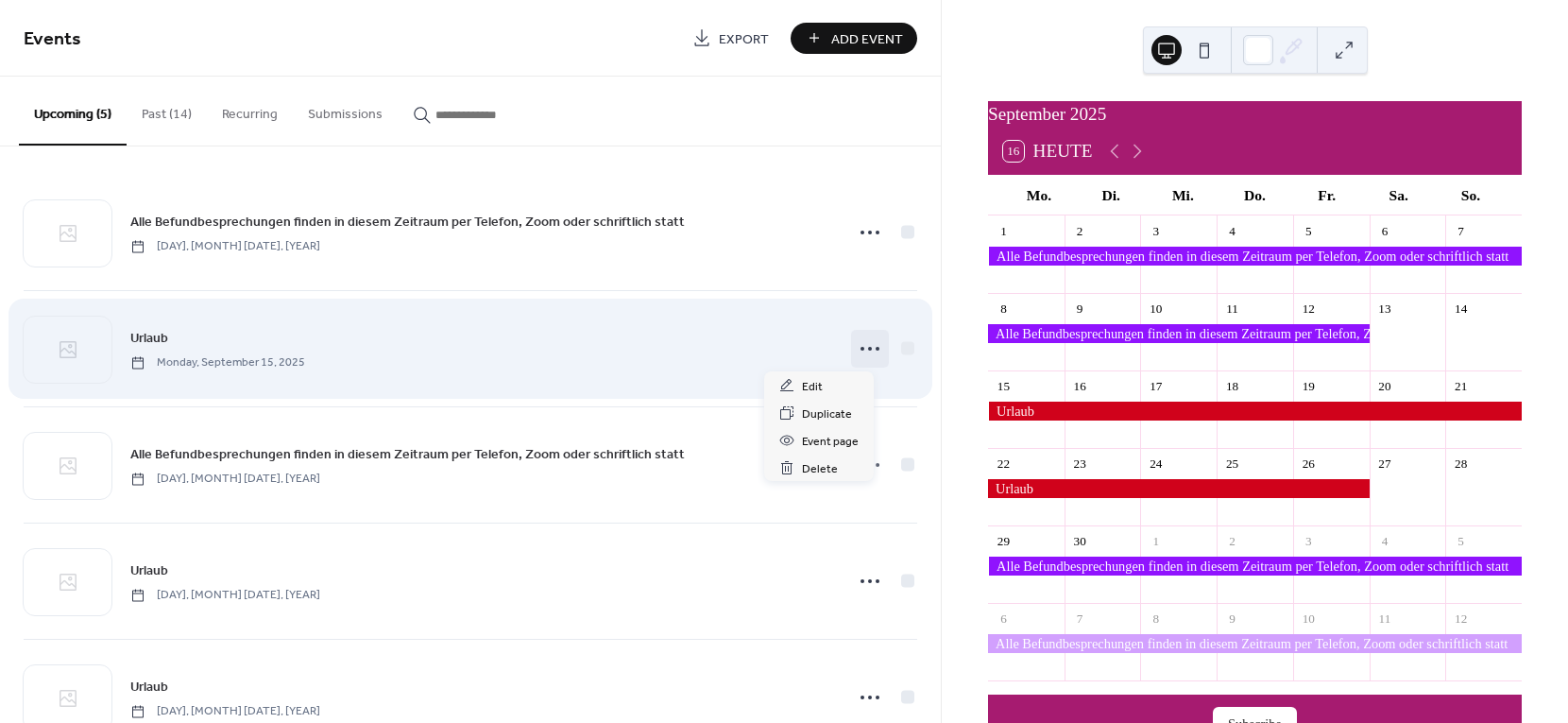 click 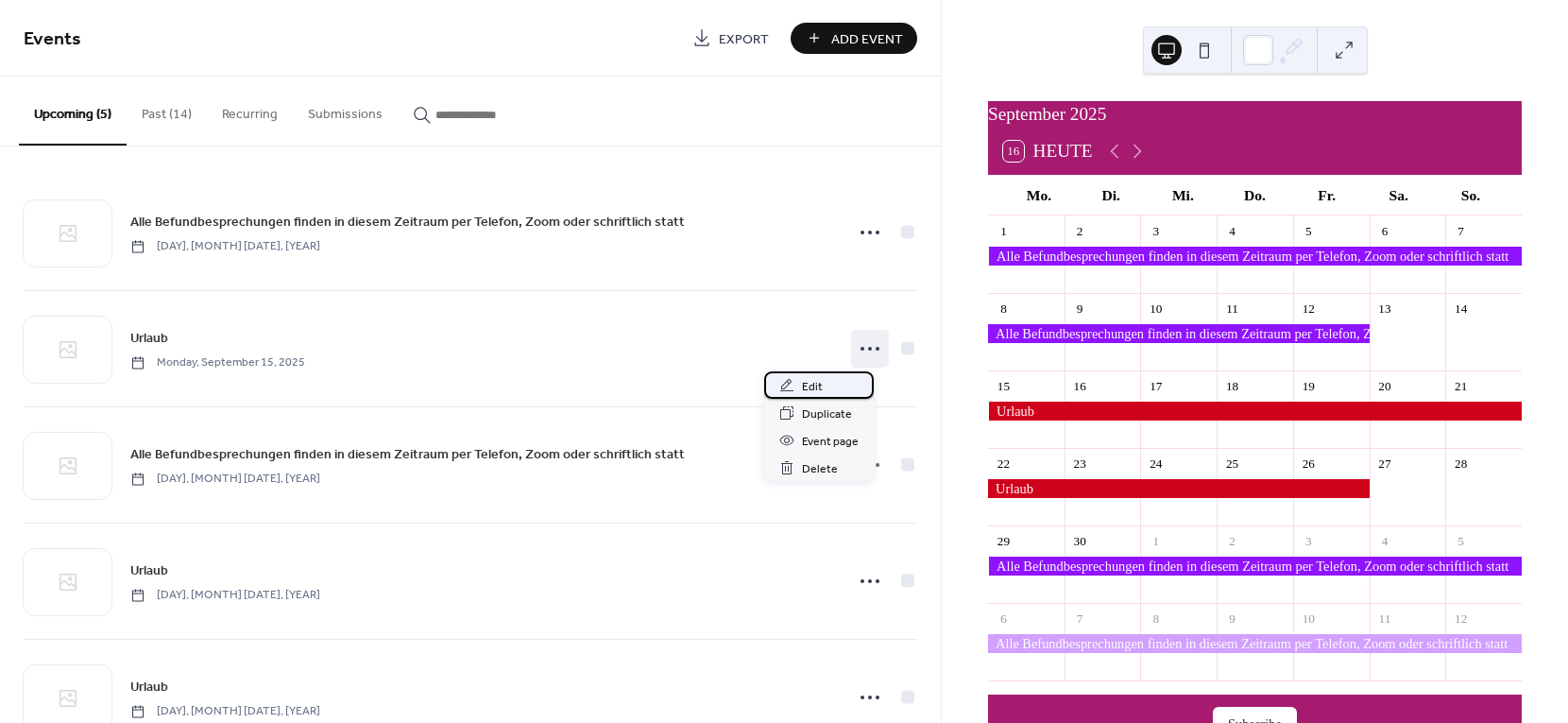 click on "Edit" at bounding box center [812, 387] 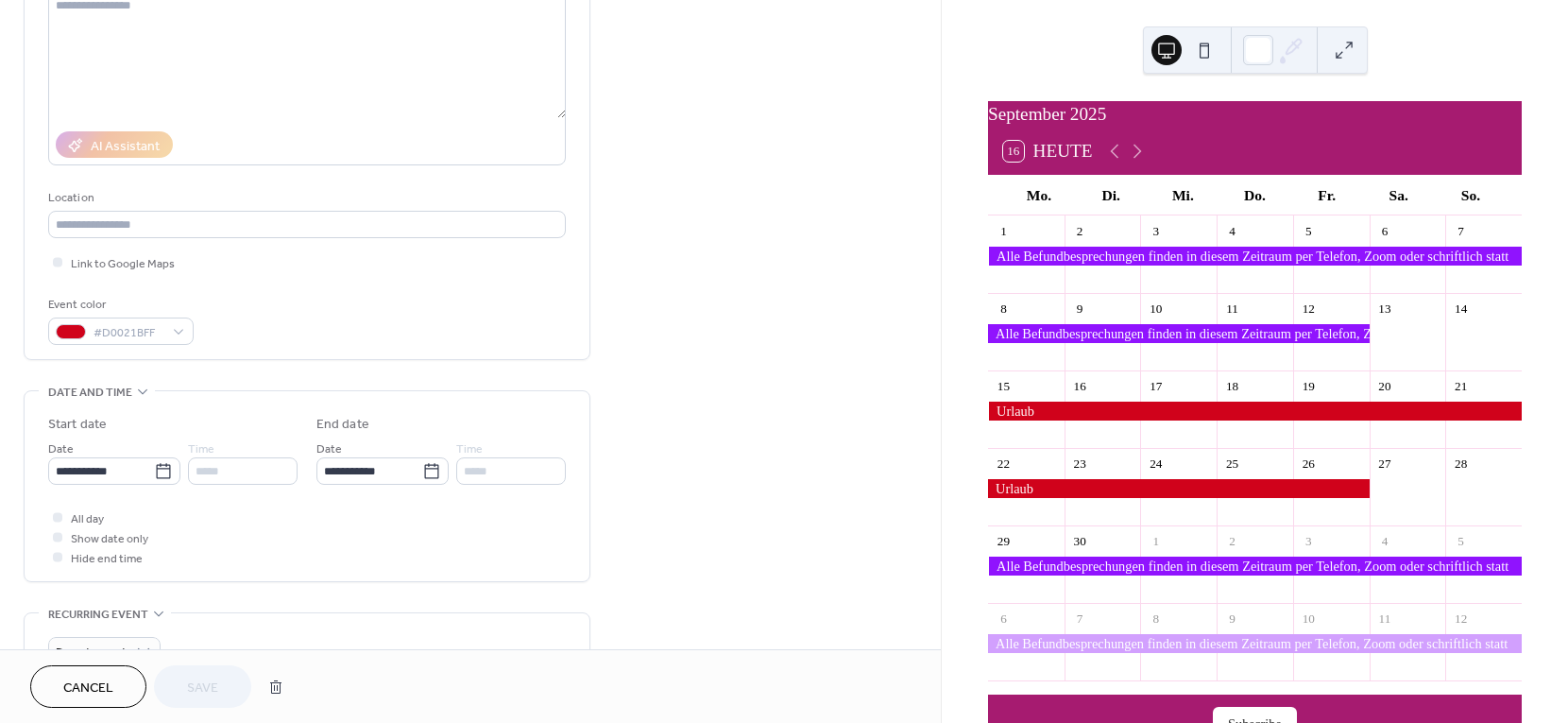 scroll, scrollTop: 227, scrollLeft: 0, axis: vertical 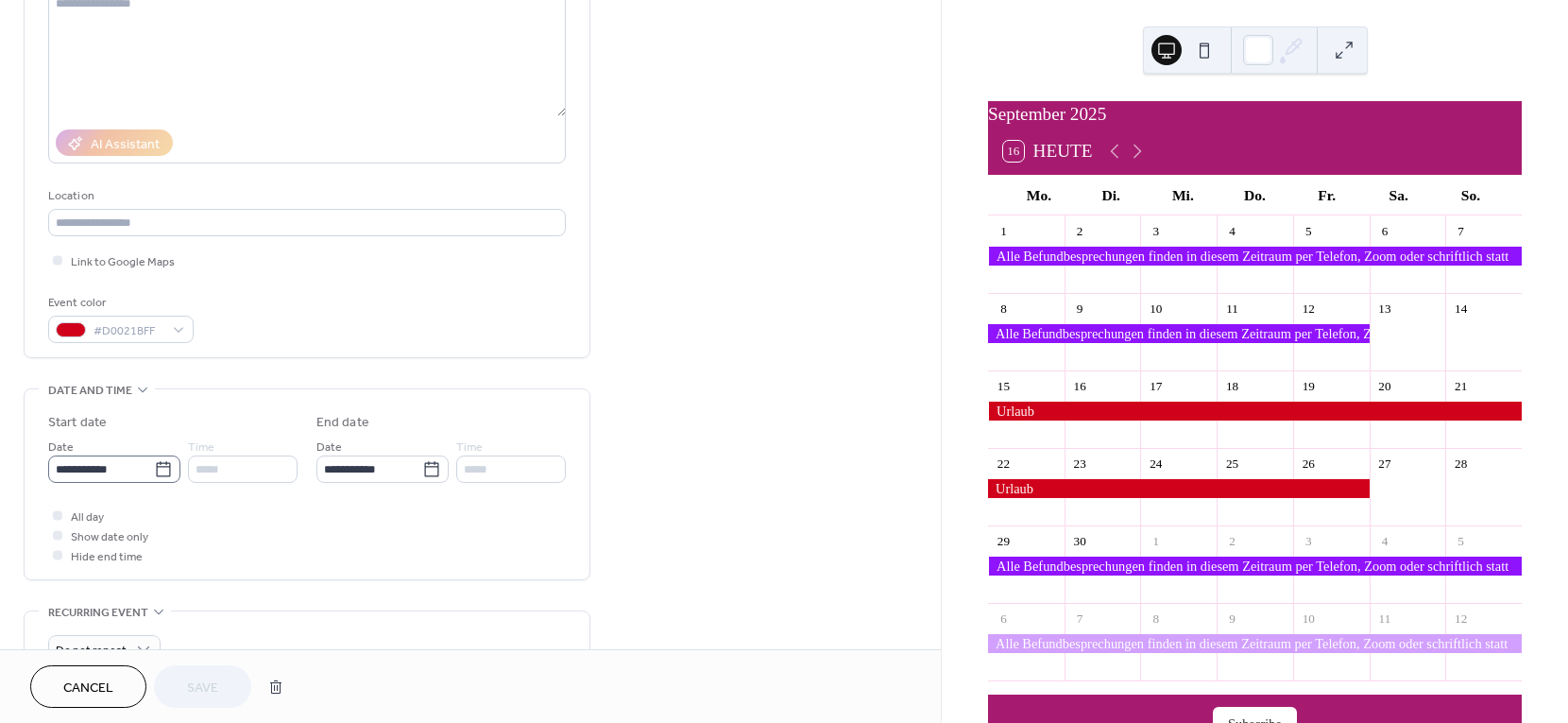 click 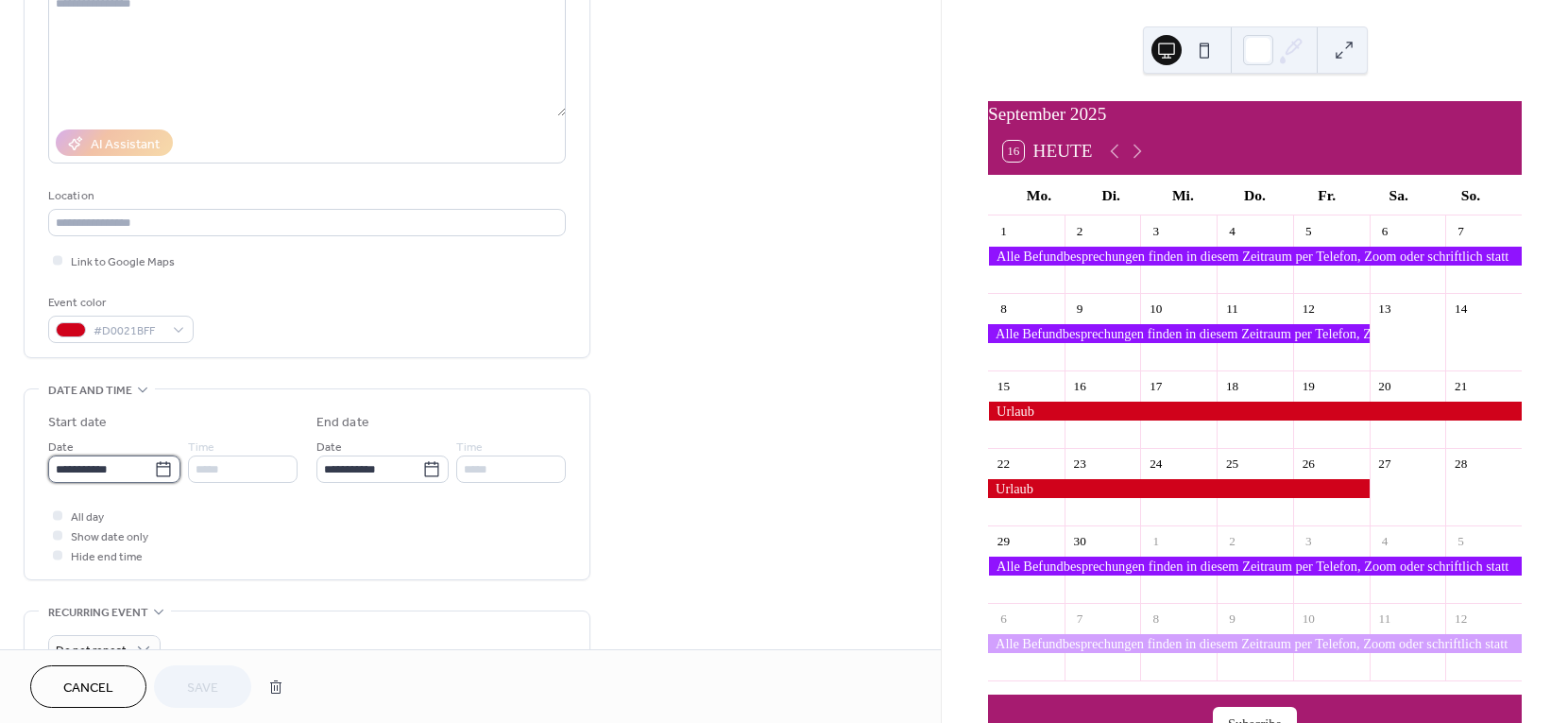 click on "**********" at bounding box center [101, 469] 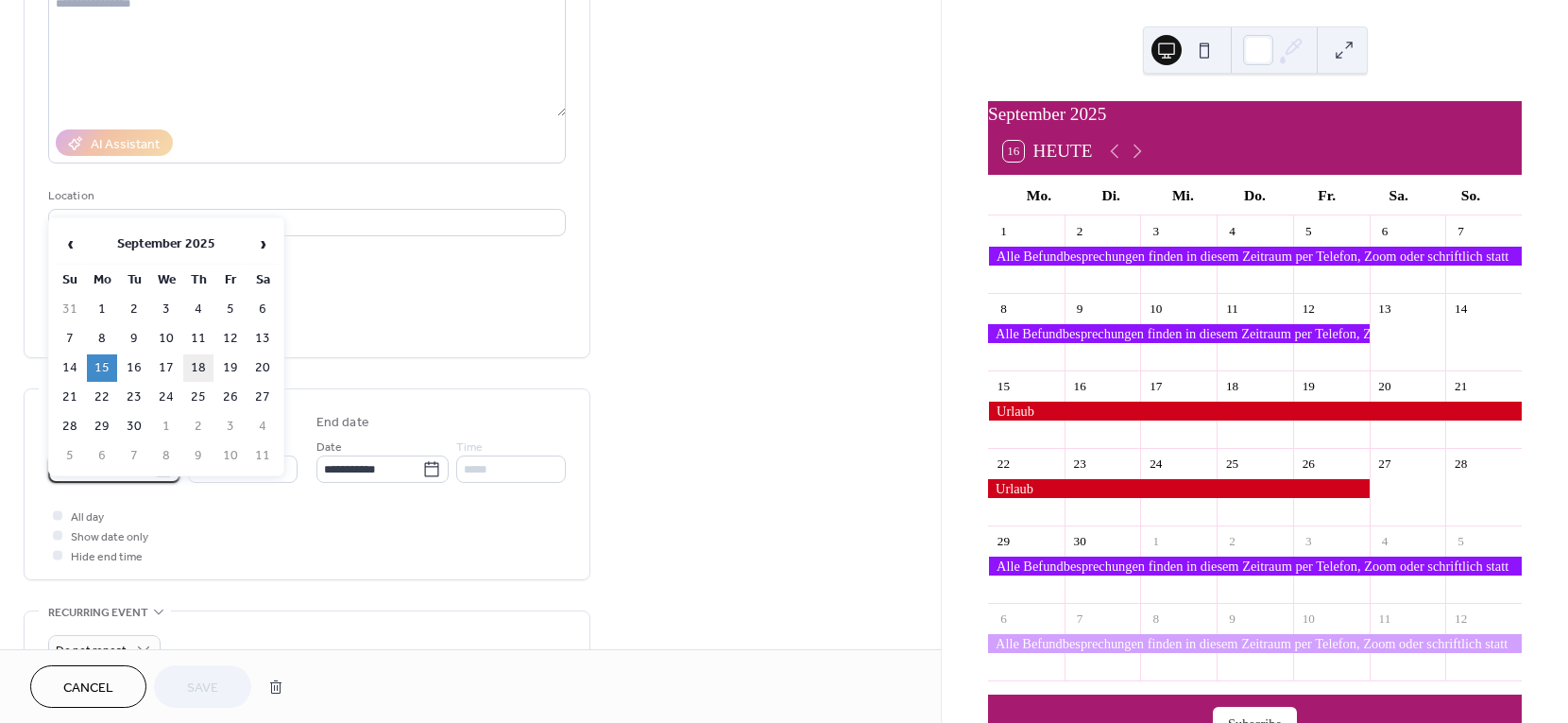 click on "18" at bounding box center [198, 368] 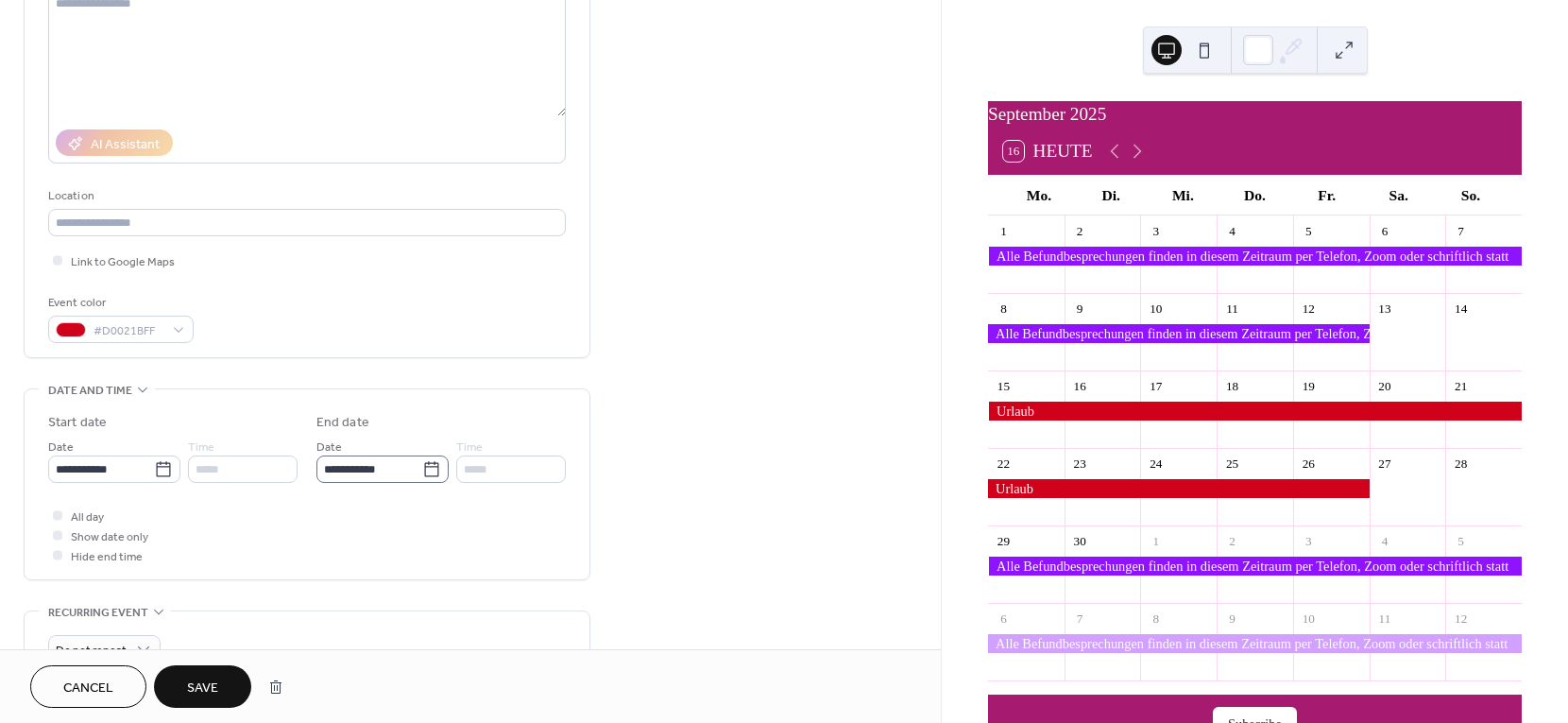 click 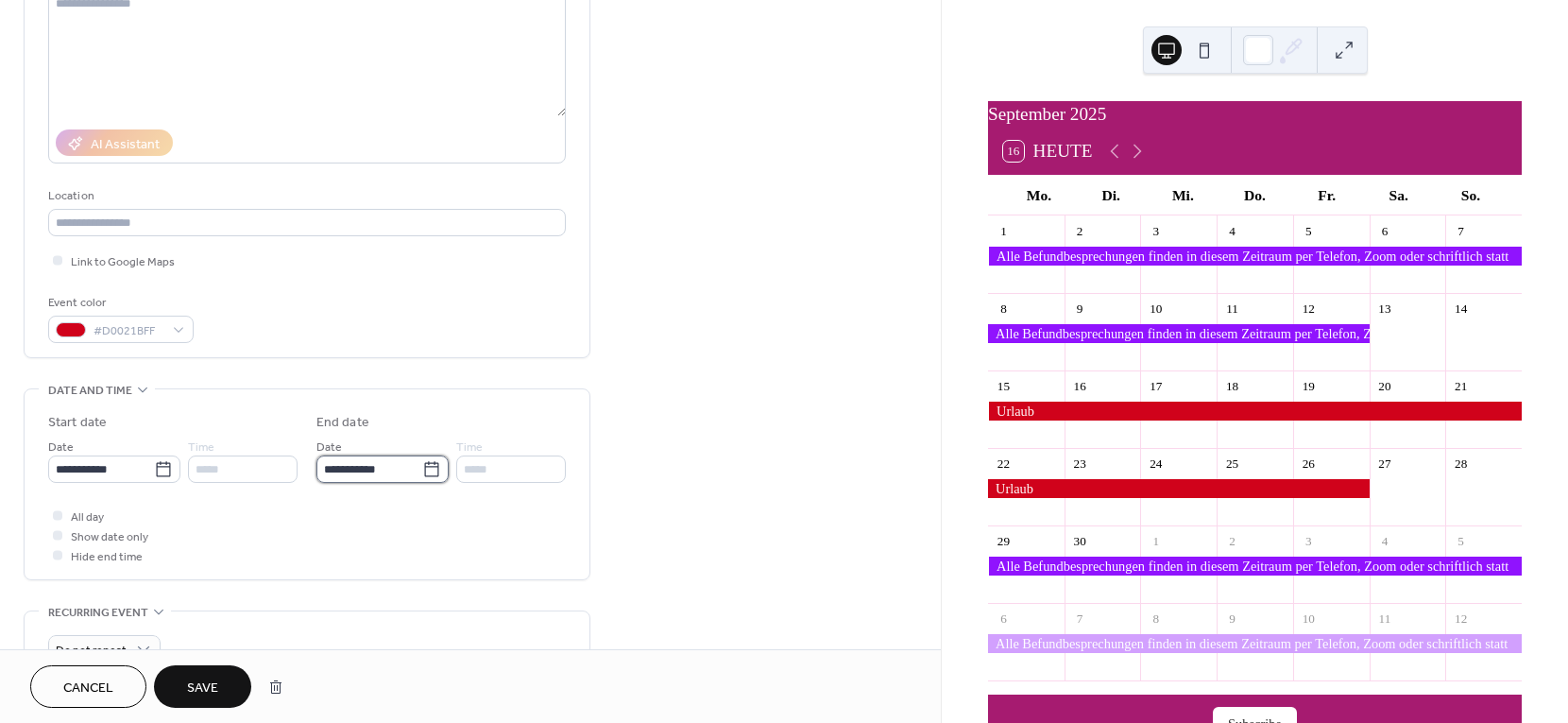 click on "**********" at bounding box center (369, 469) 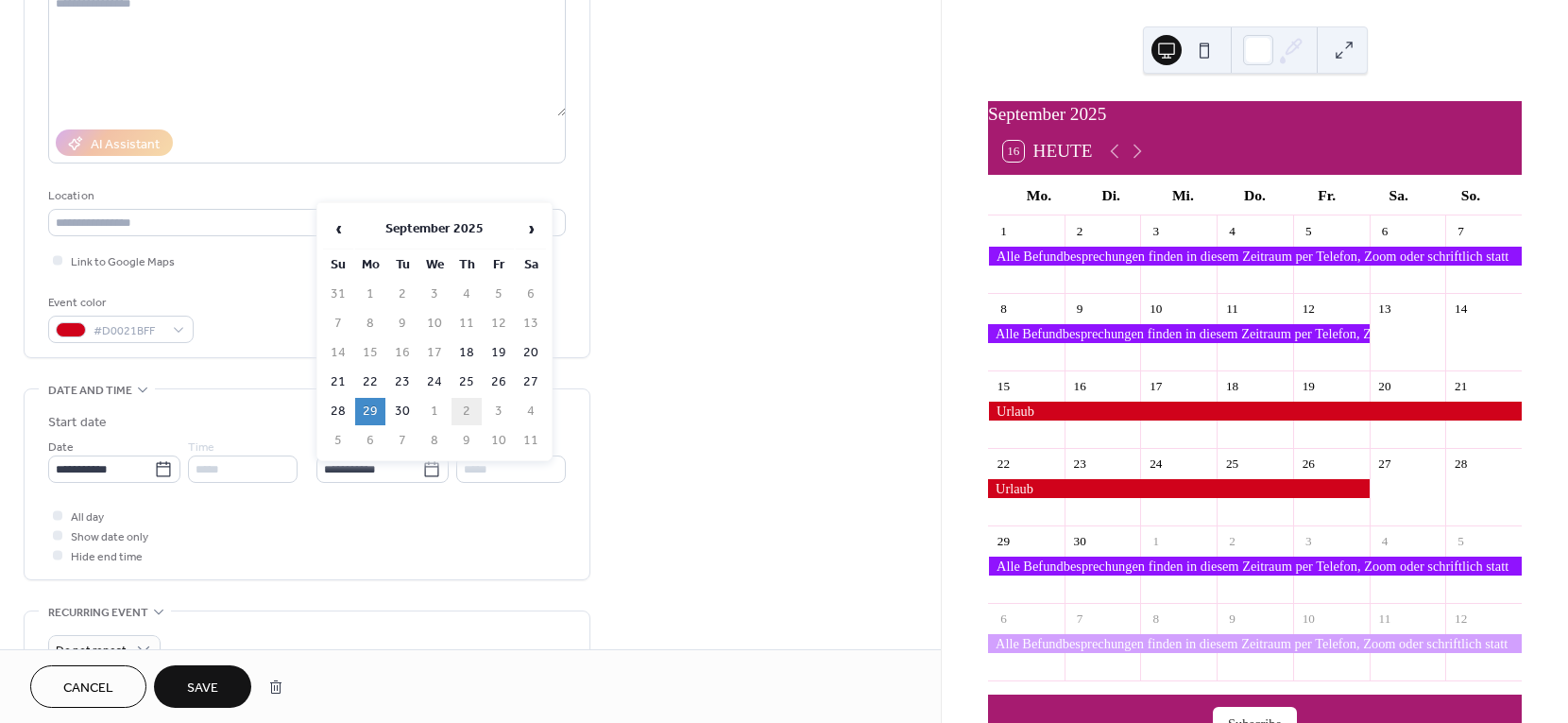 click on "2" at bounding box center (467, 411) 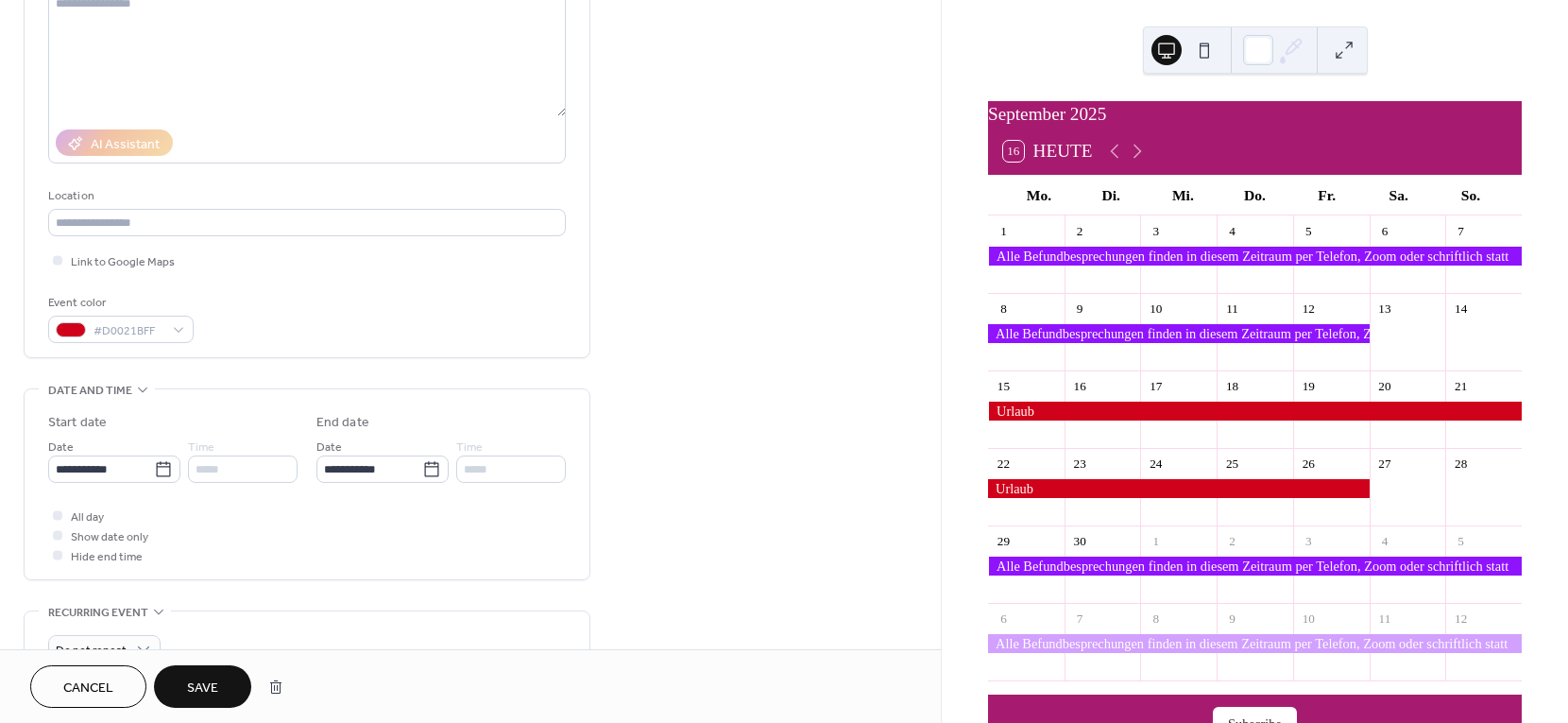 click on "Save" at bounding box center (202, 688) 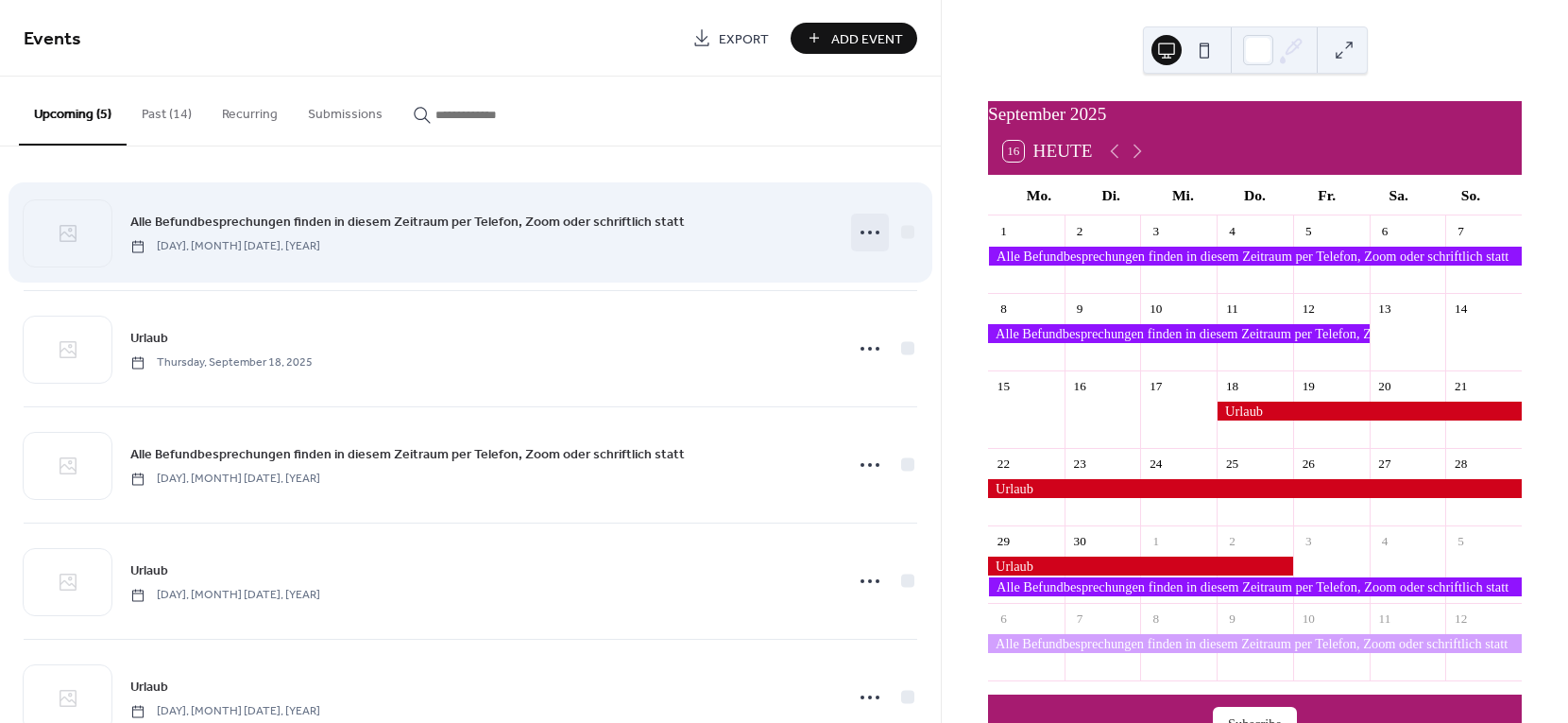 click 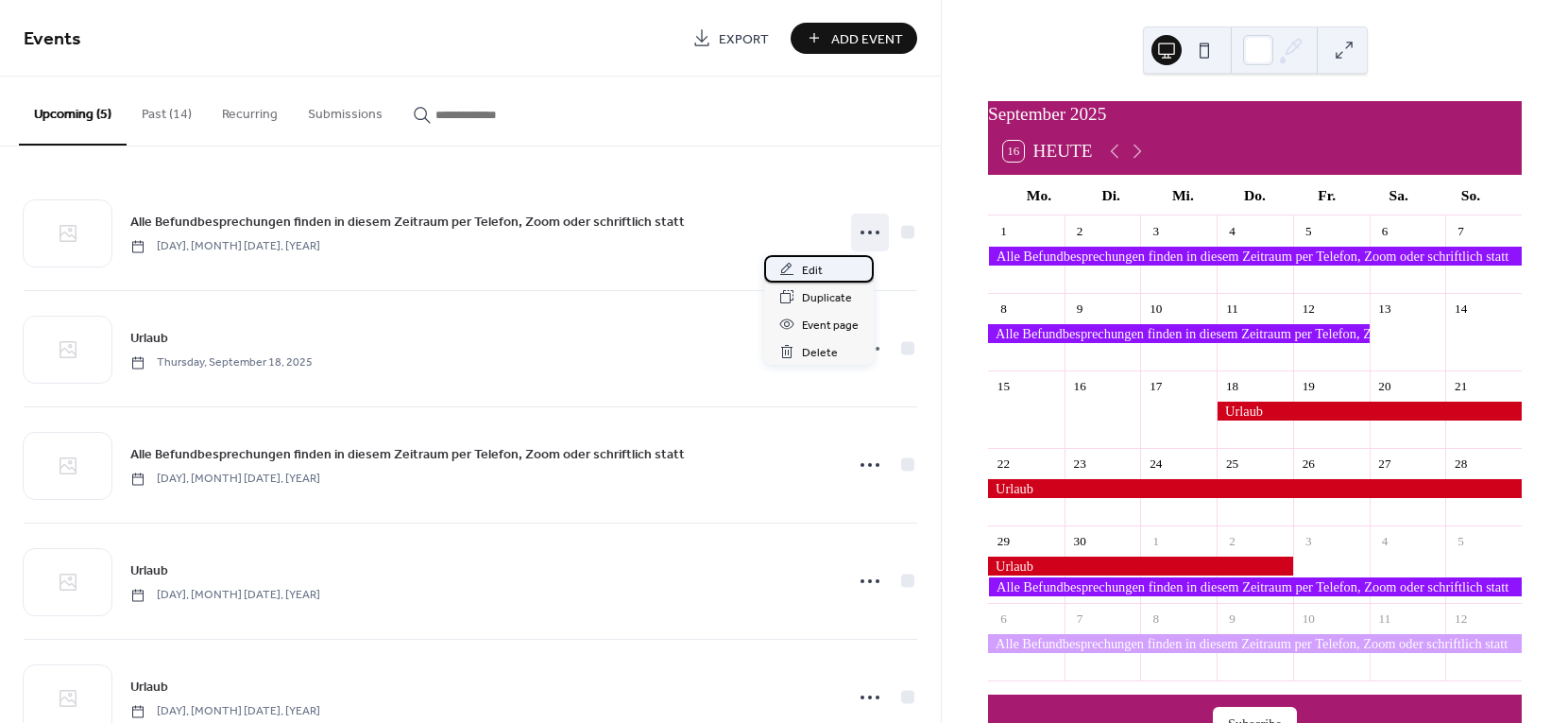 click on "Edit" at bounding box center (812, 270) 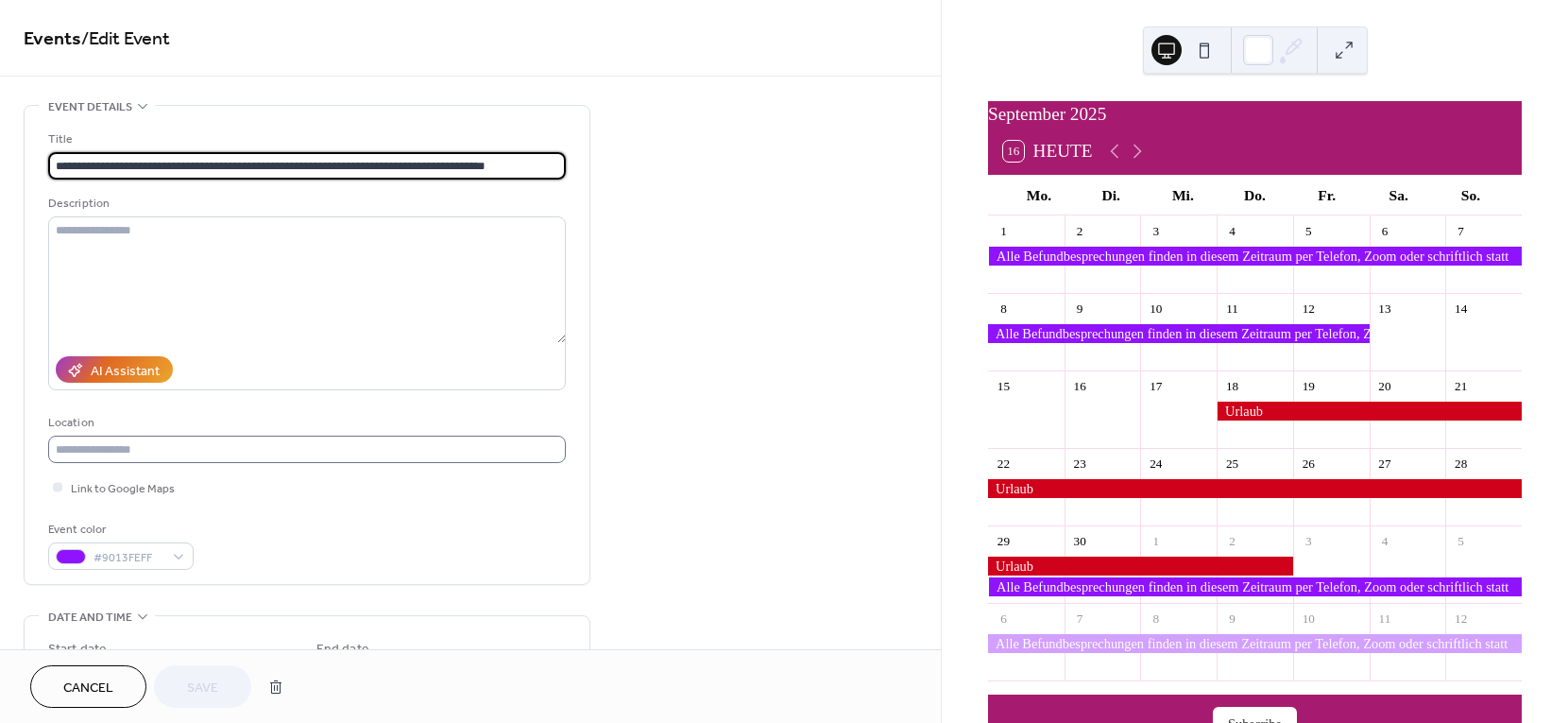 scroll, scrollTop: 284, scrollLeft: 0, axis: vertical 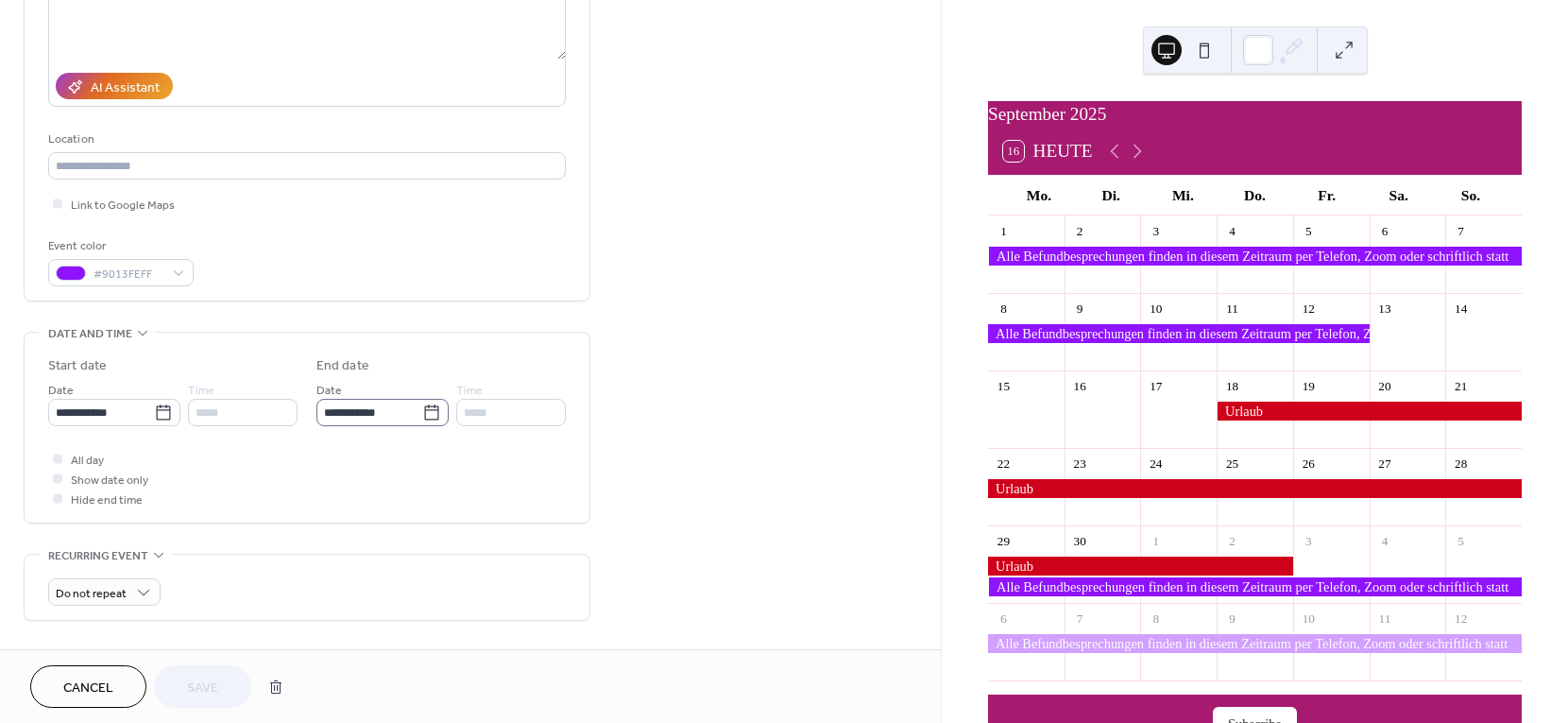 click 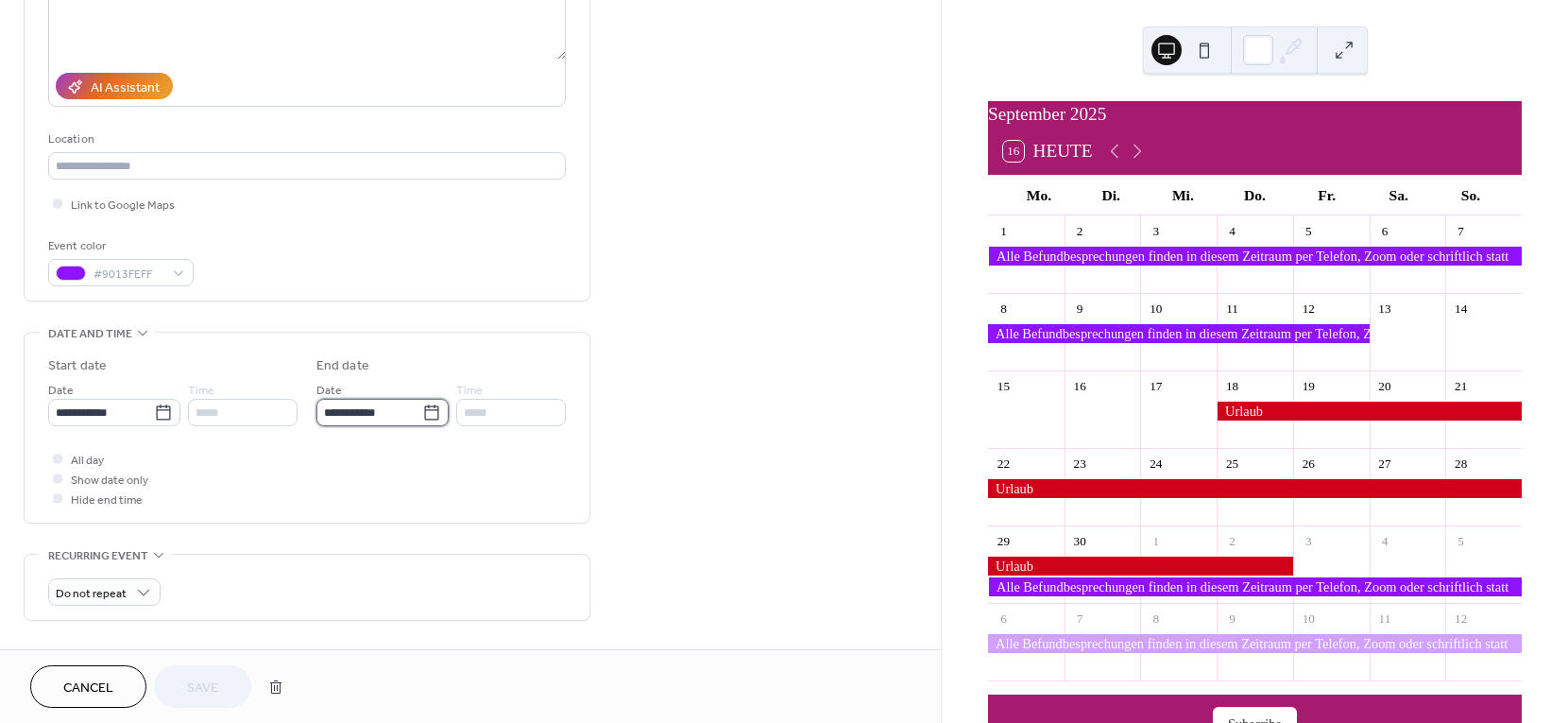 click on "**********" at bounding box center [369, 412] 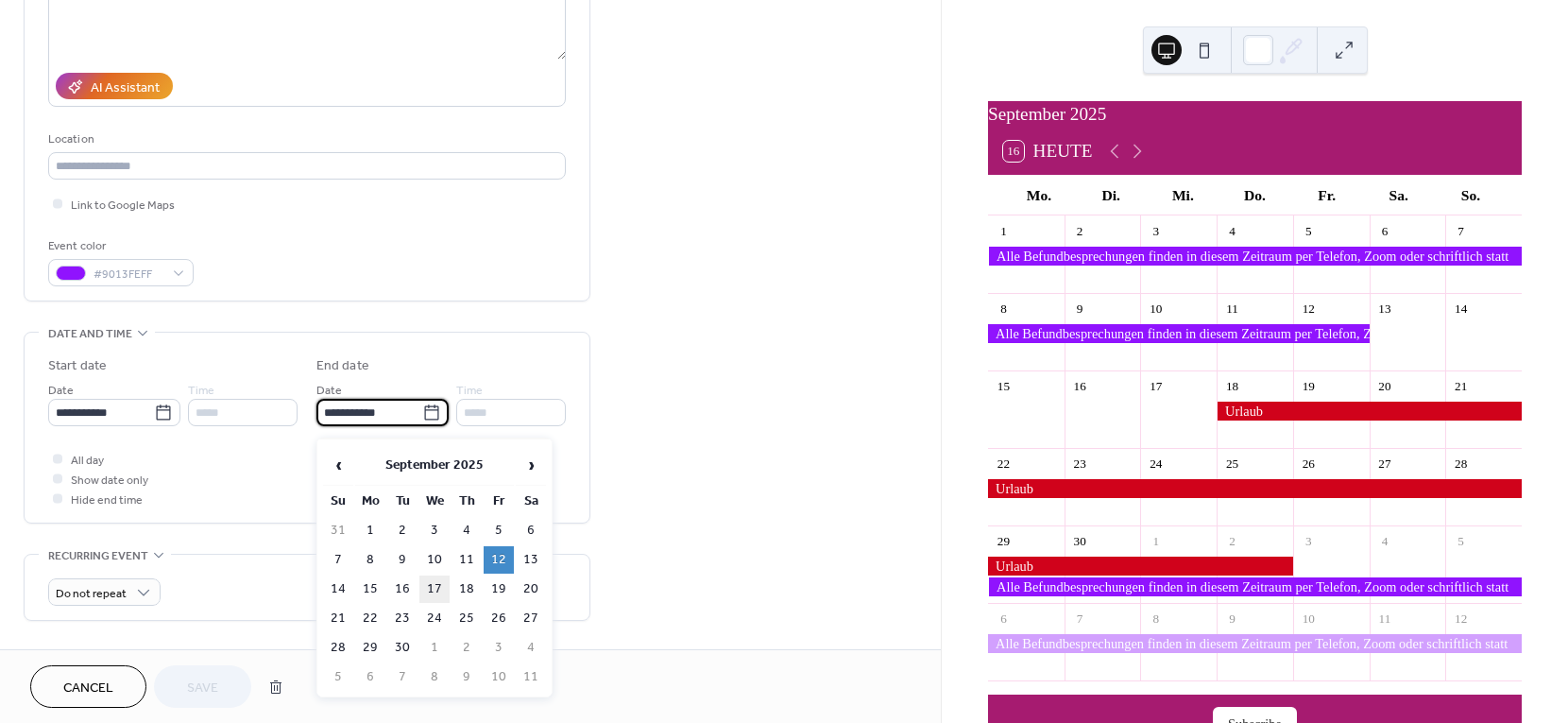 click on "17" at bounding box center (435, 589) 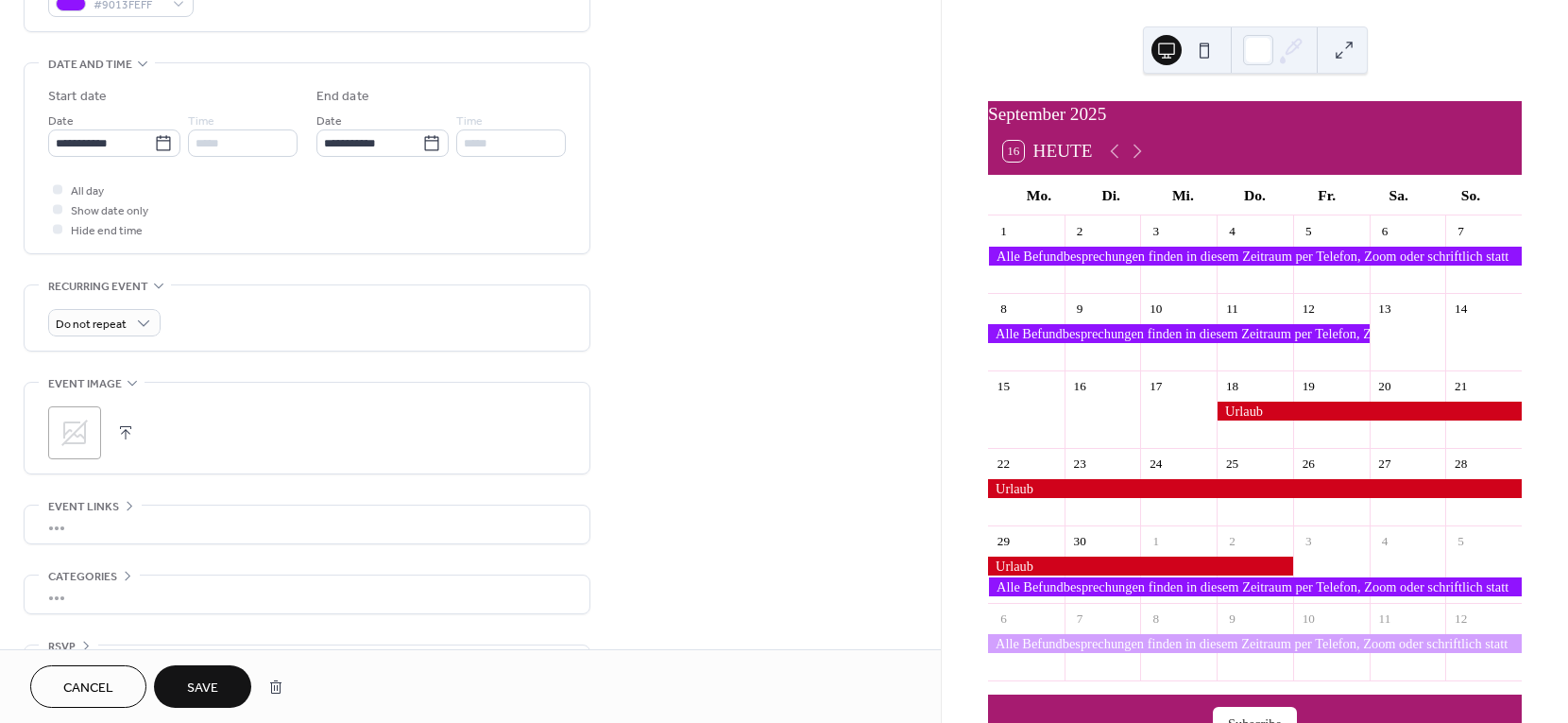 scroll, scrollTop: 567, scrollLeft: 0, axis: vertical 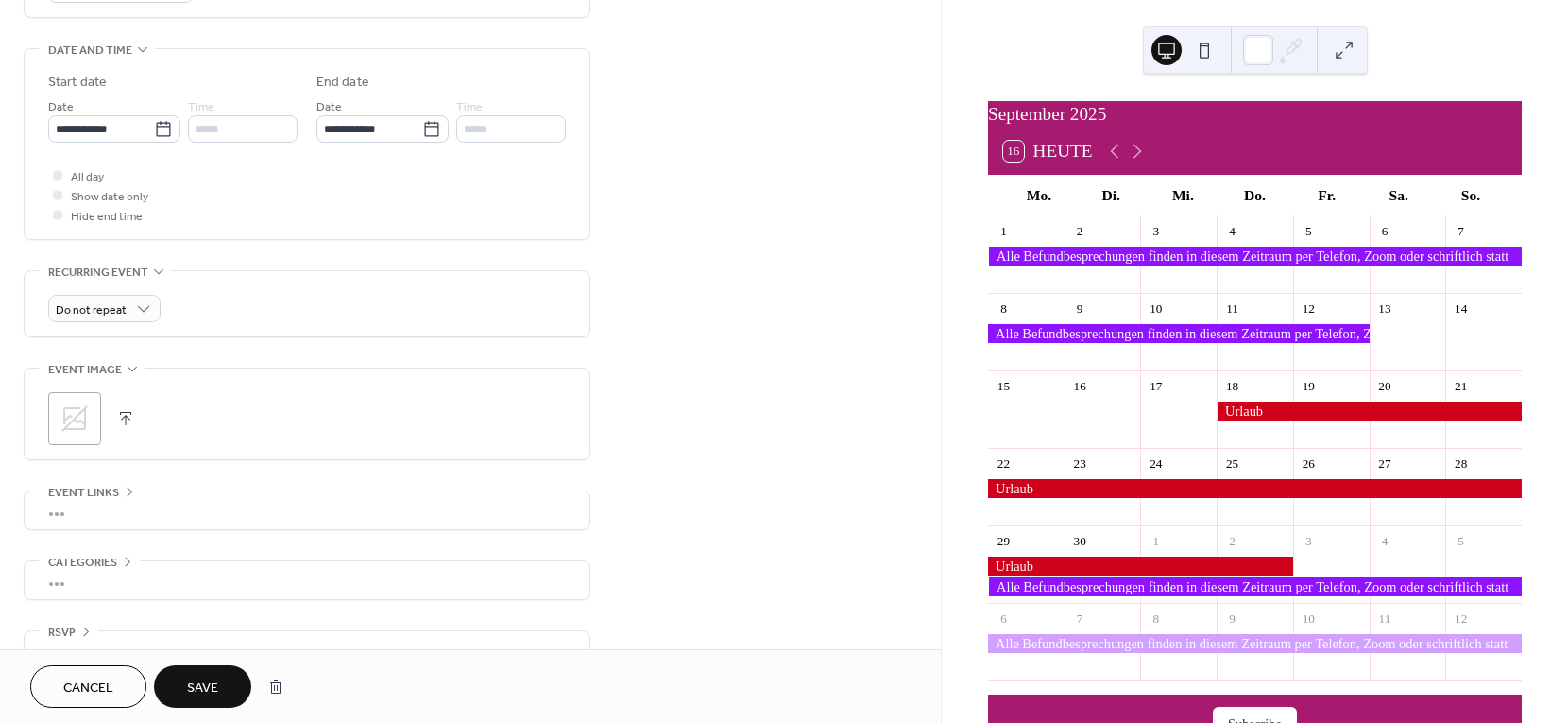 click on "Save" at bounding box center [202, 688] 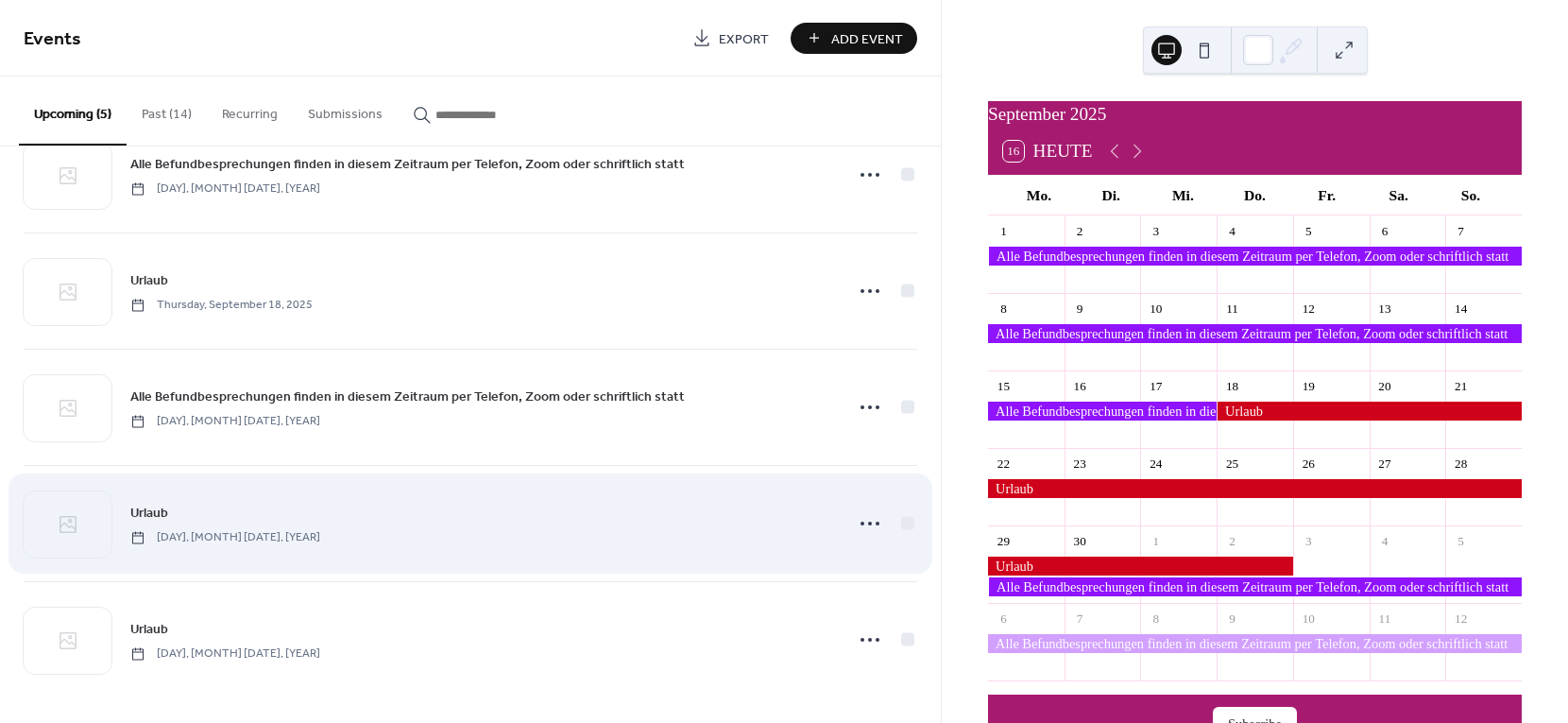 scroll, scrollTop: 60, scrollLeft: 0, axis: vertical 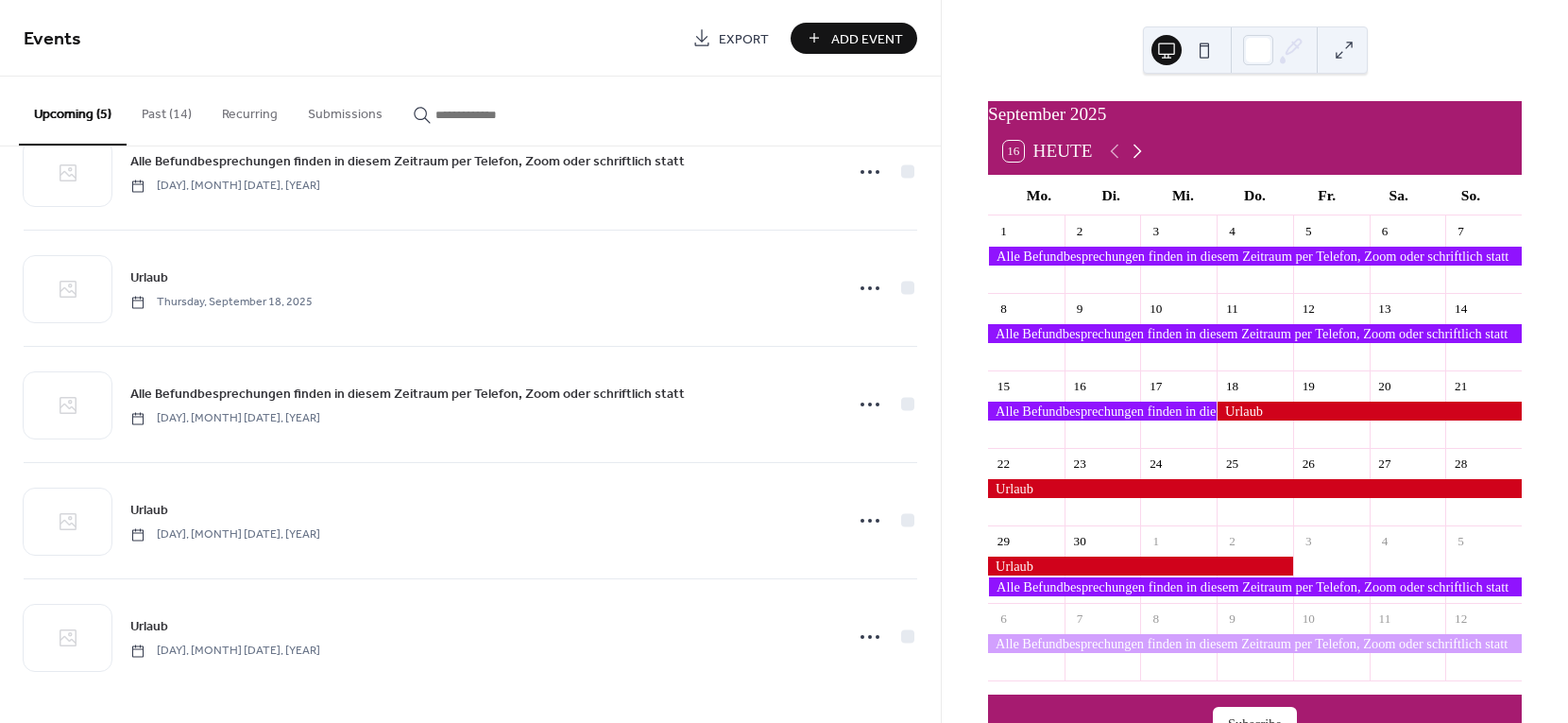 click 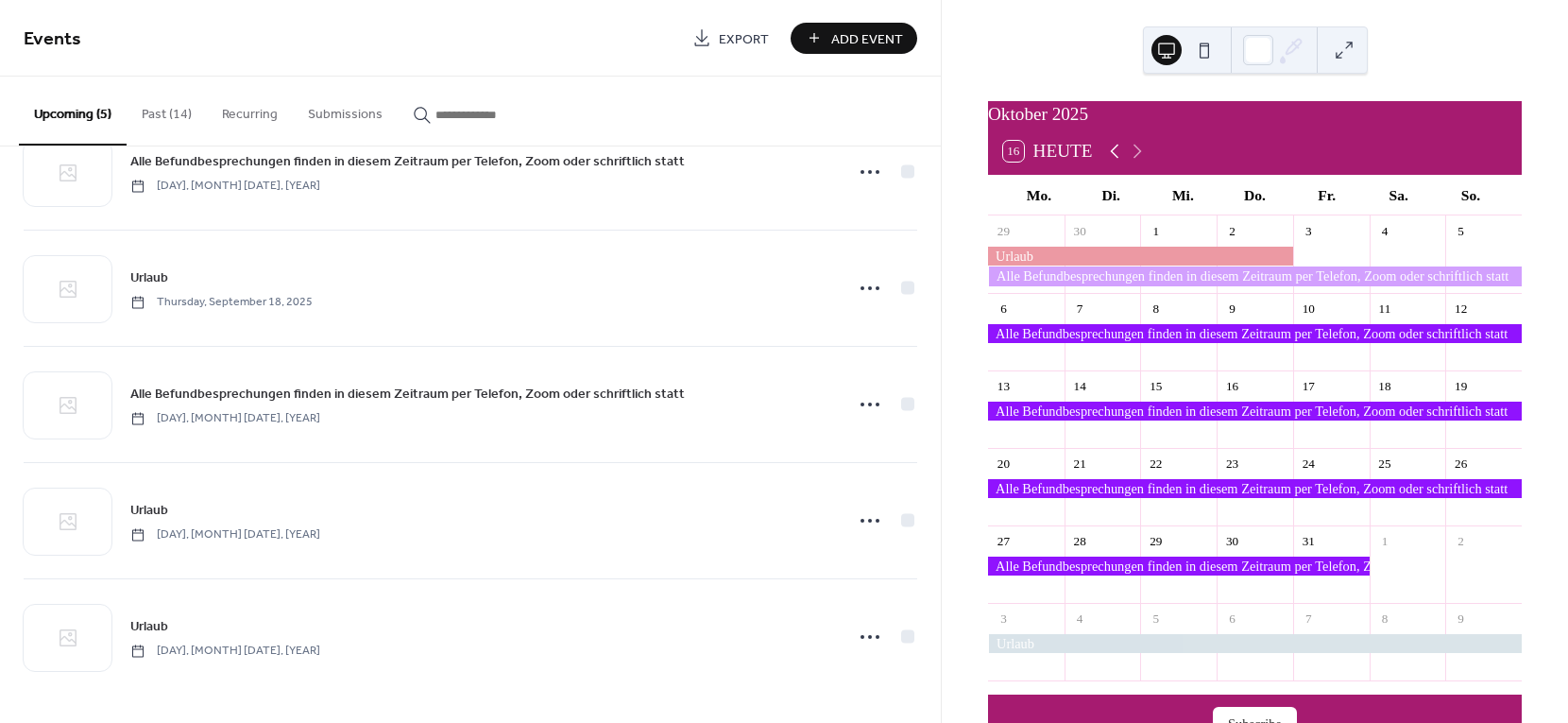 click 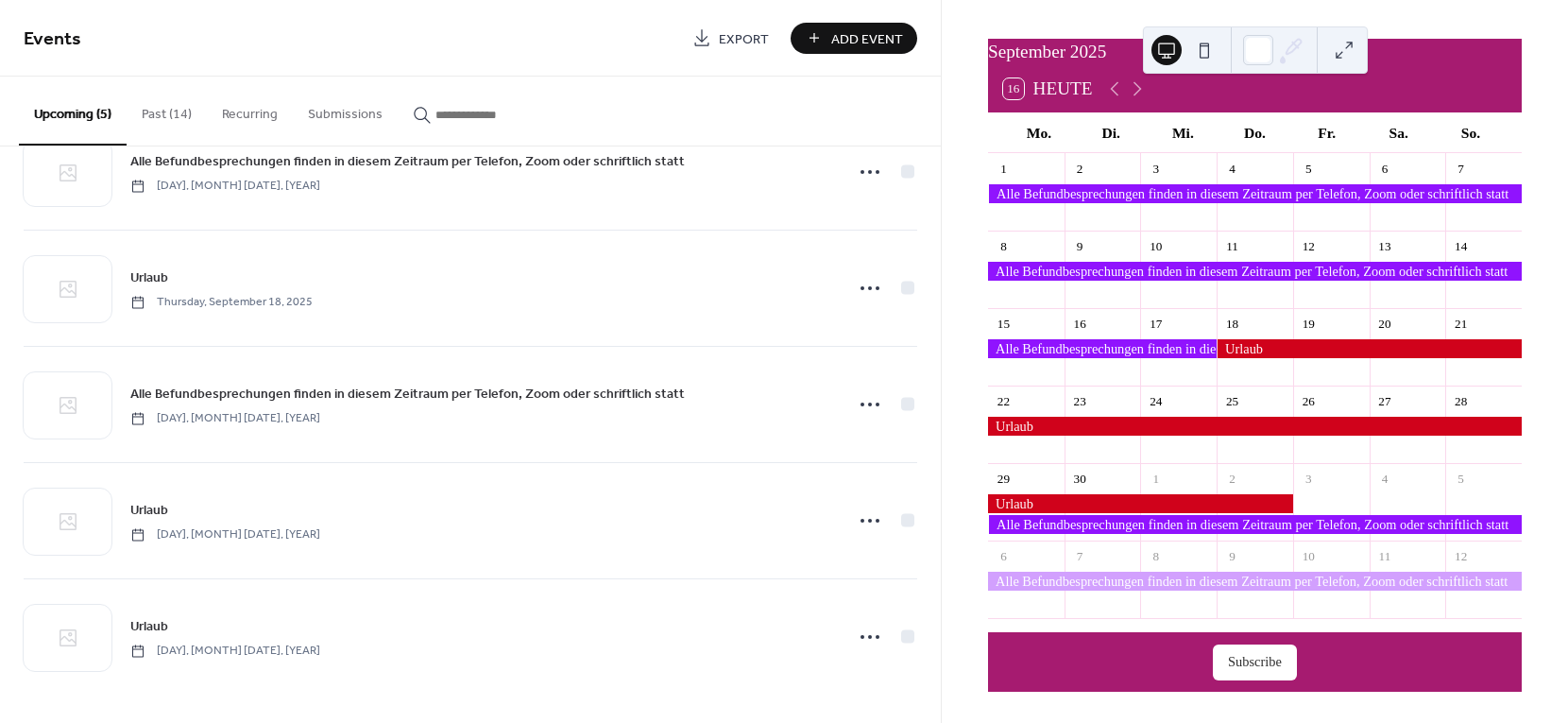 scroll, scrollTop: 74, scrollLeft: 0, axis: vertical 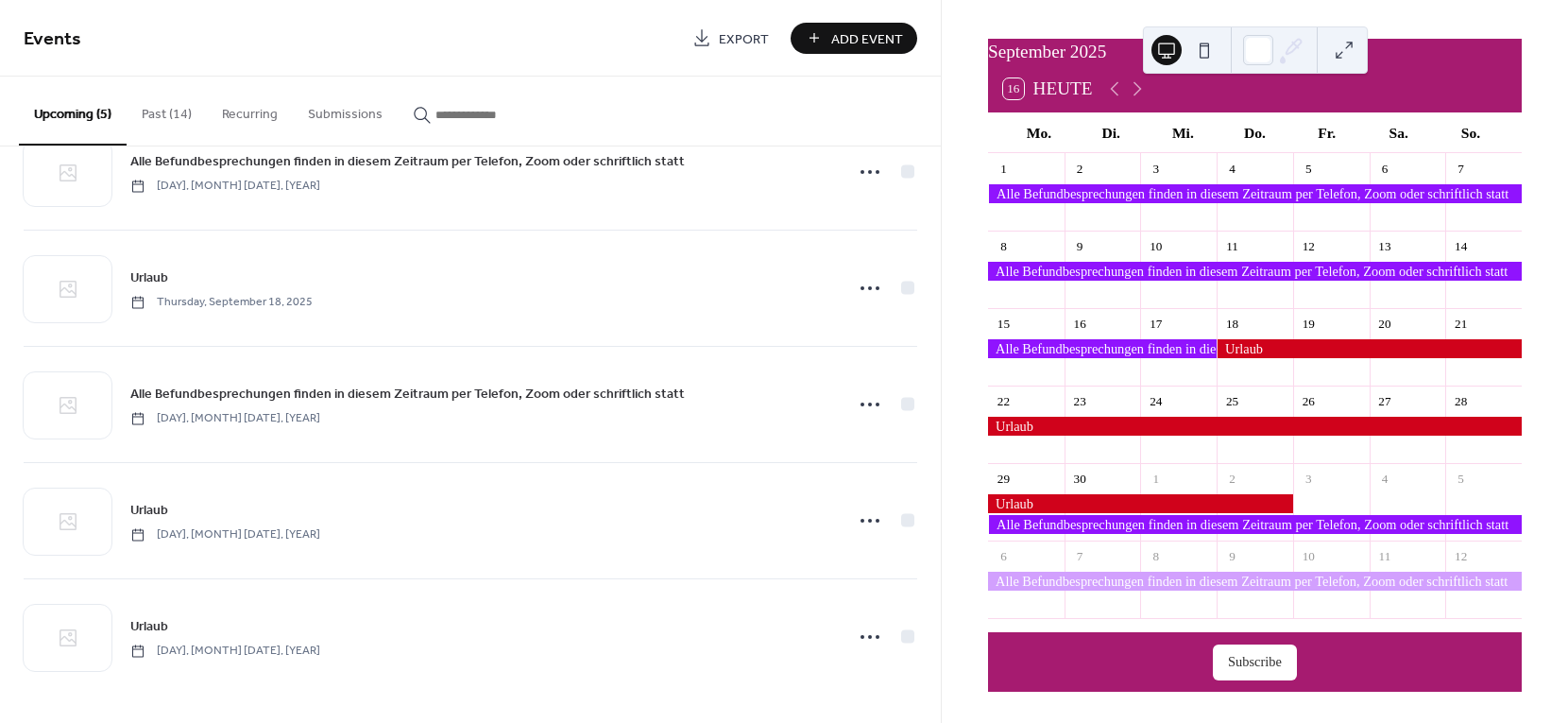 click on "Events" at bounding box center [350, 40] 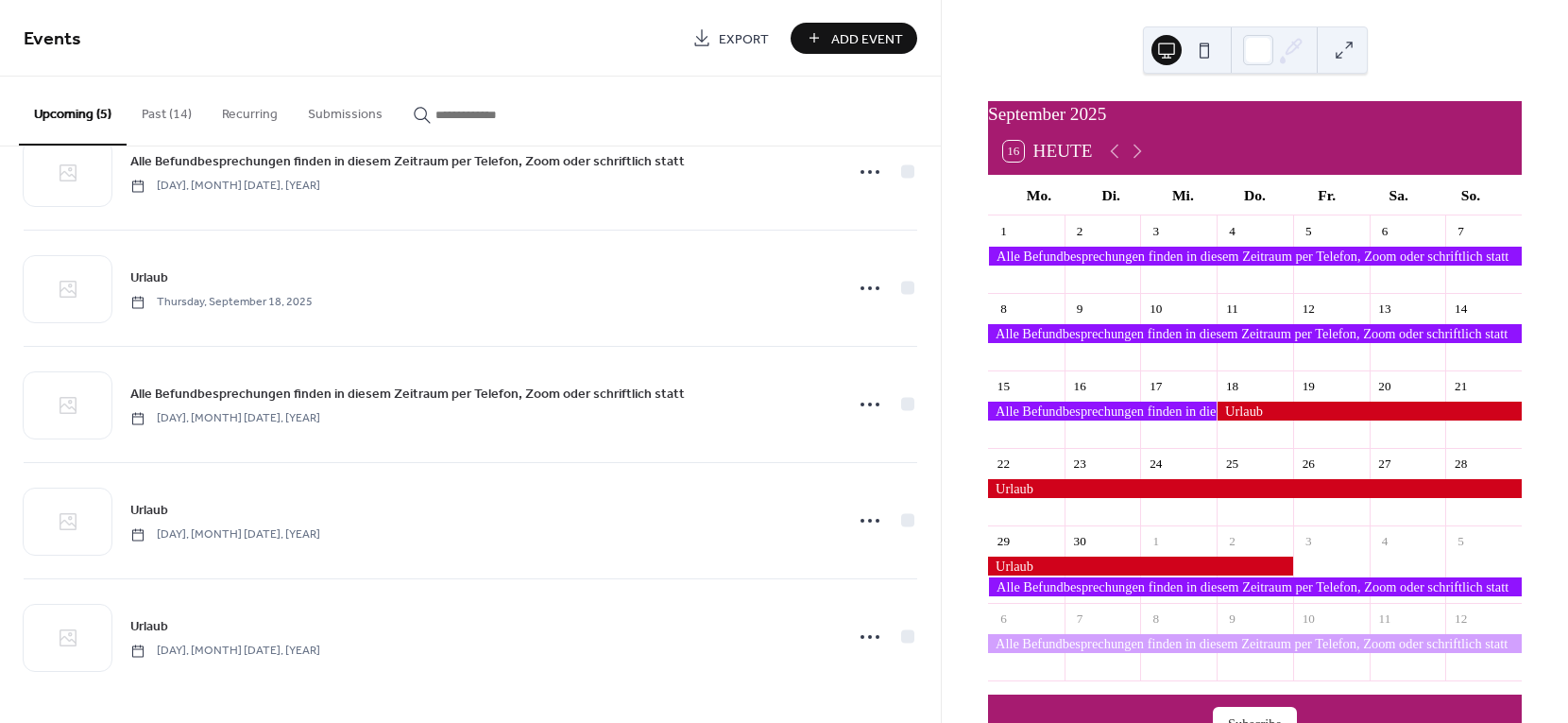scroll, scrollTop: 74, scrollLeft: 0, axis: vertical 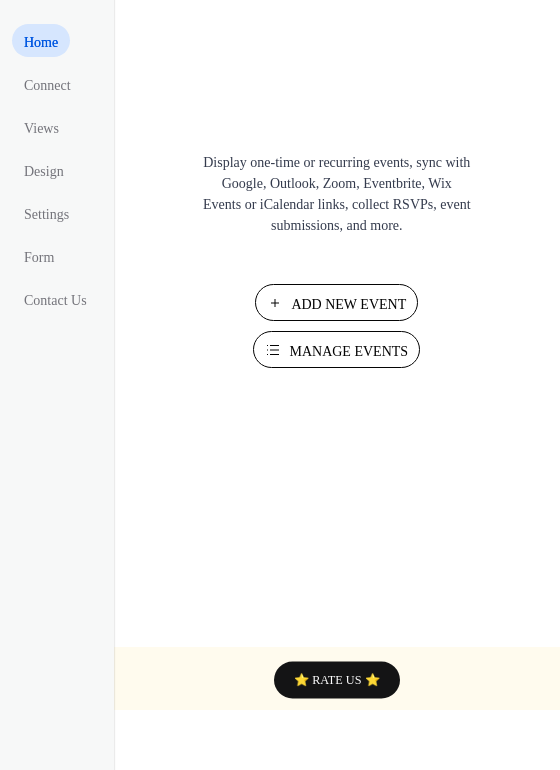 click on "Manage Events" at bounding box center [348, 351] 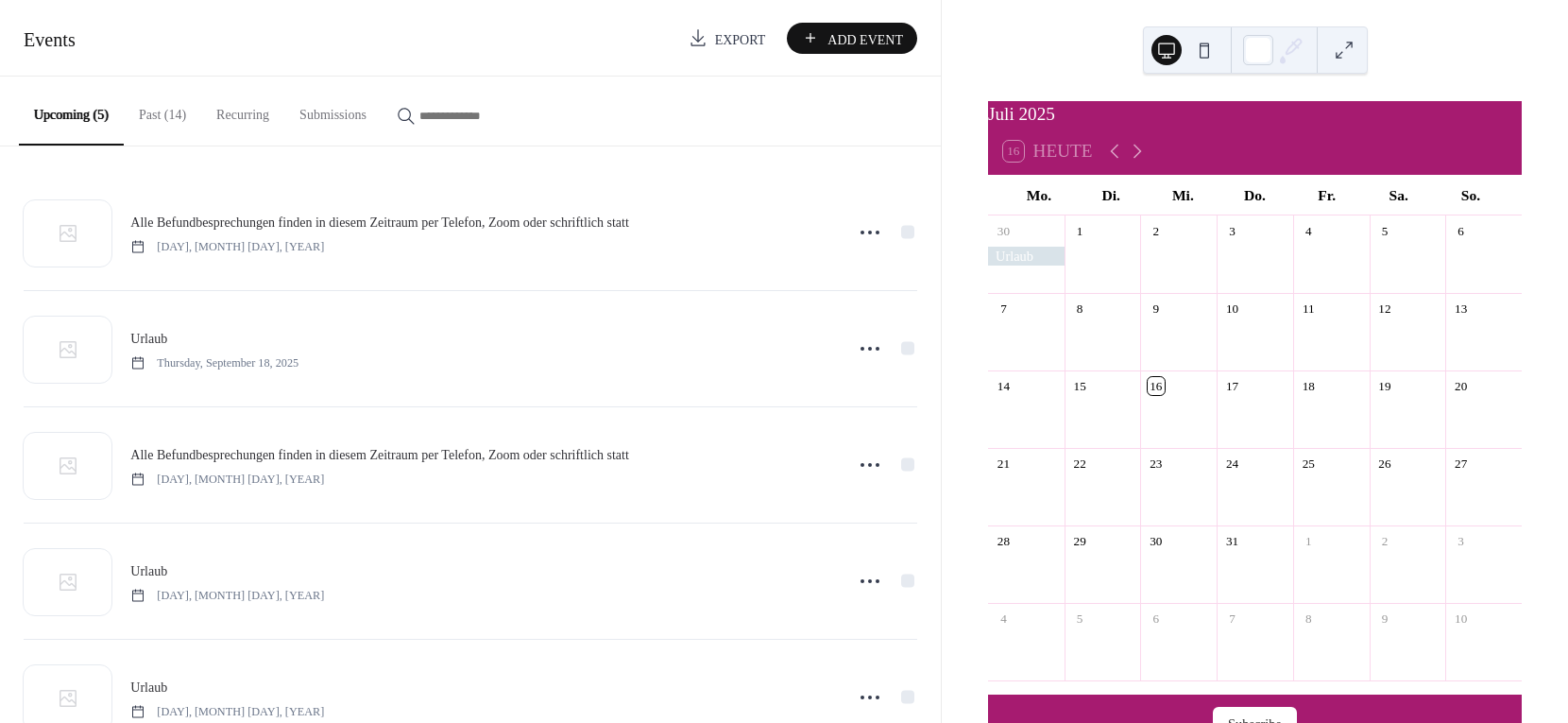 scroll, scrollTop: 0, scrollLeft: 0, axis: both 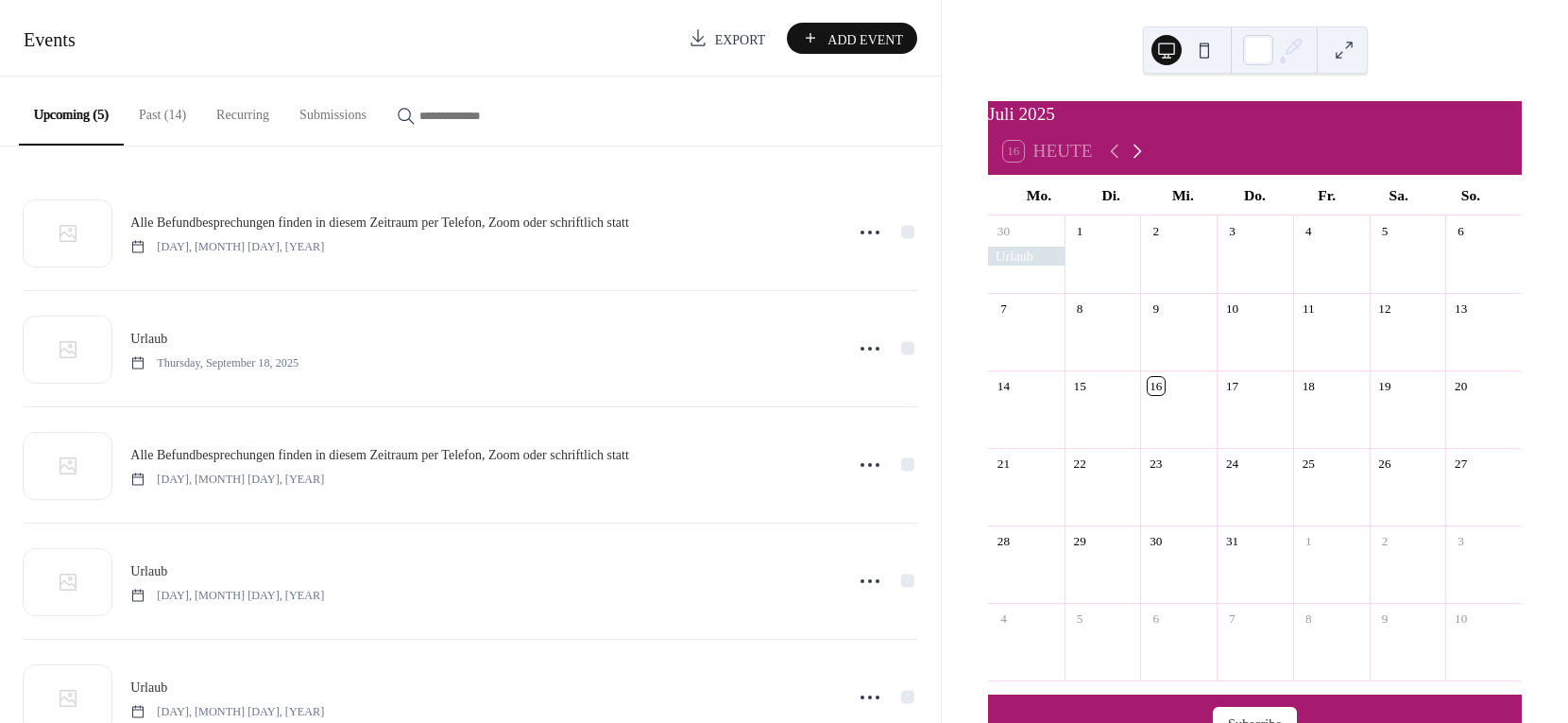 click 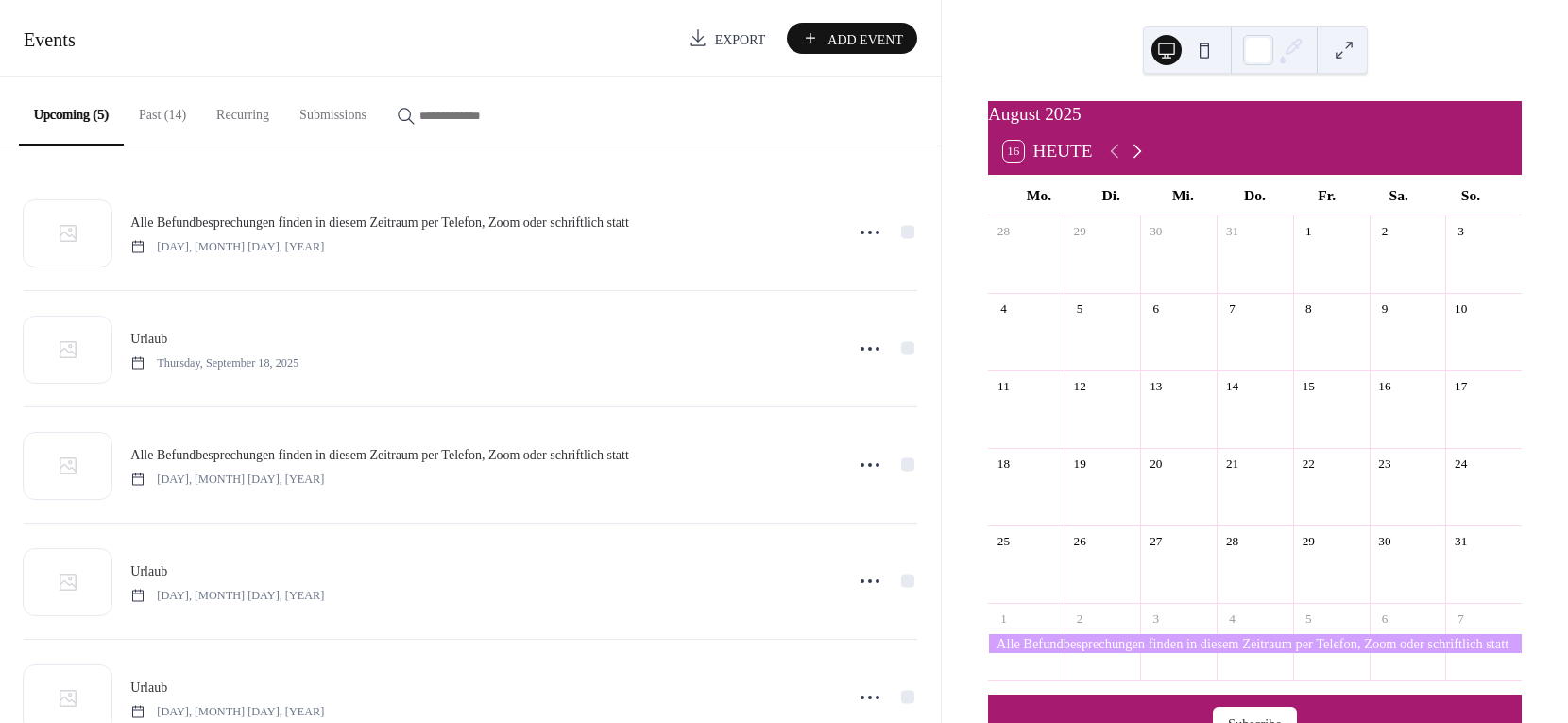 click 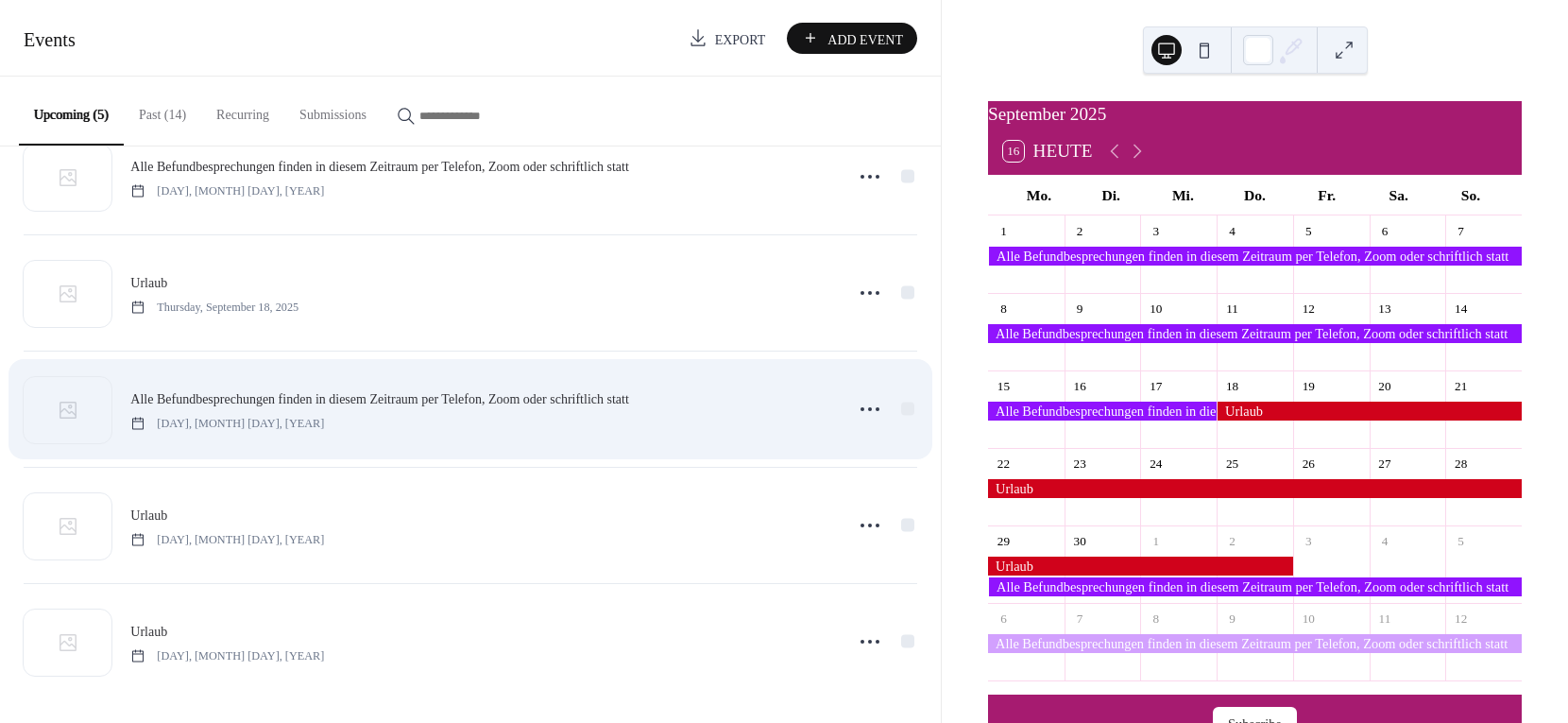 scroll, scrollTop: 60, scrollLeft: 0, axis: vertical 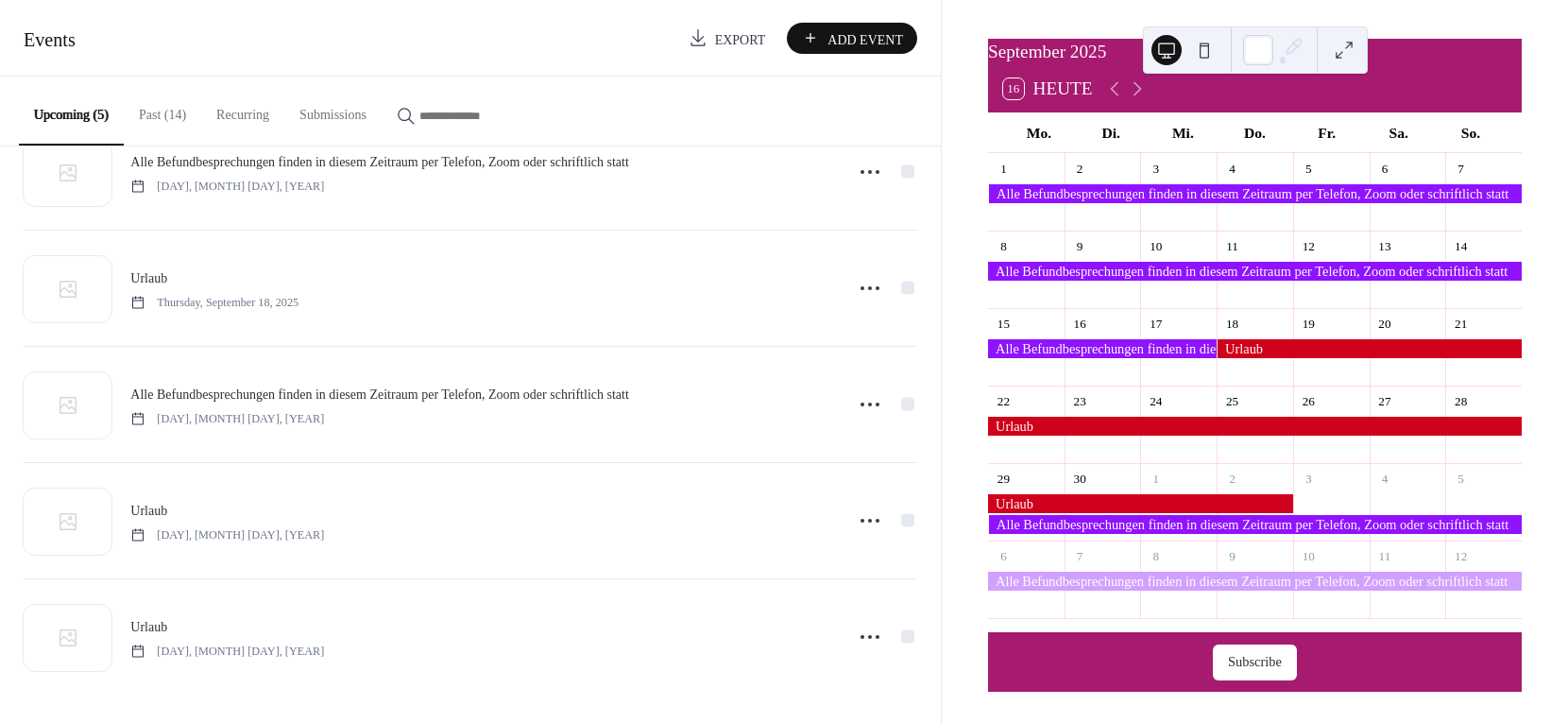 click on "Subscribe" at bounding box center [1254, 663] 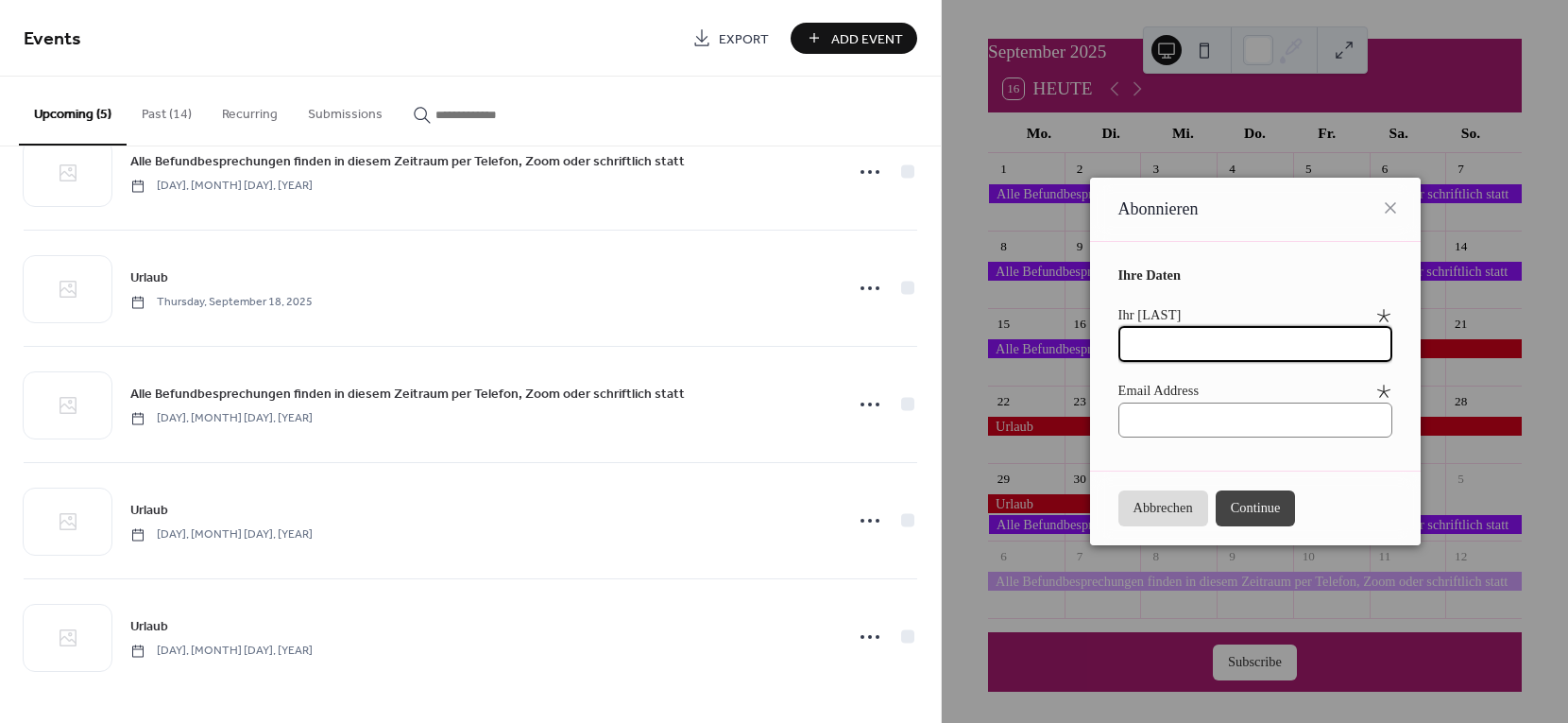 click on "Abbrechen" at bounding box center [1163, 508] 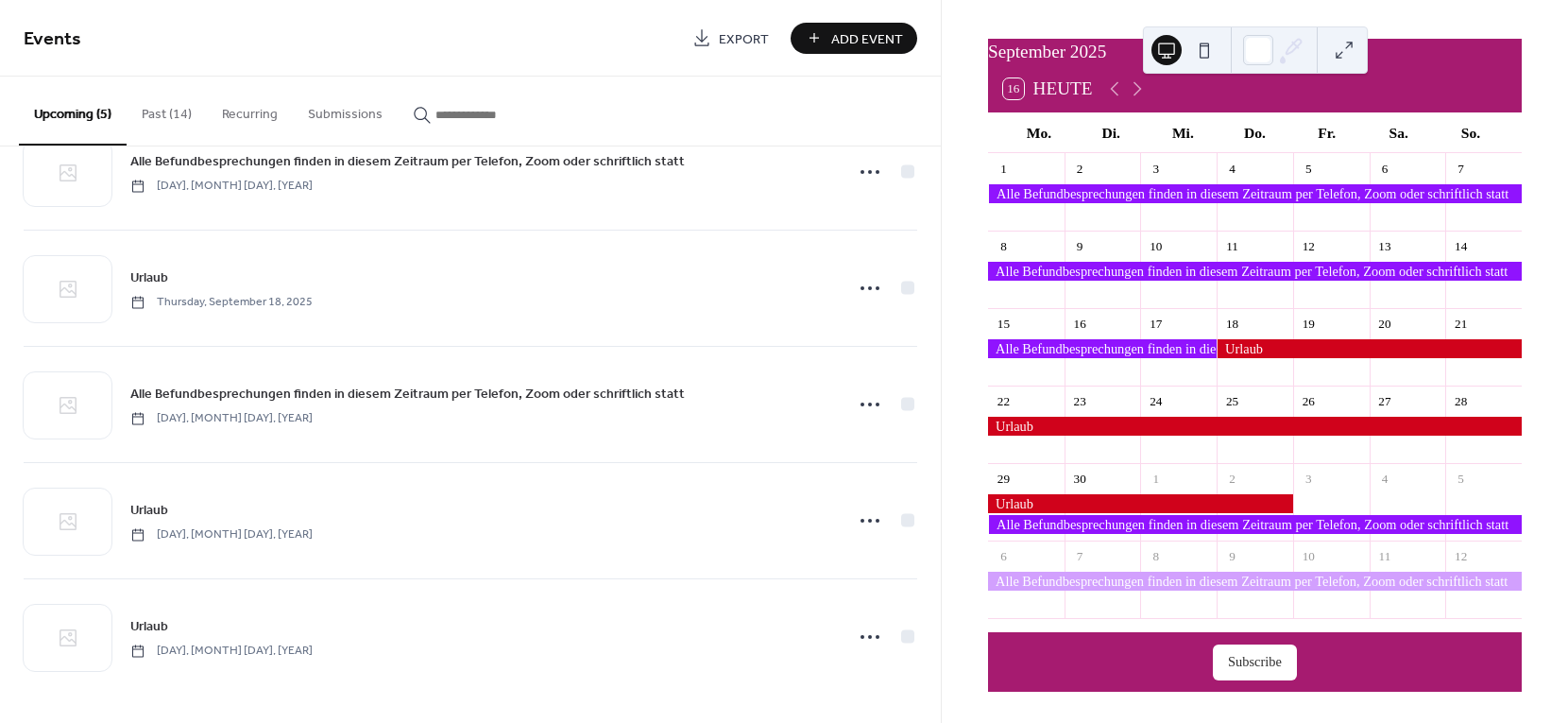 click on "Events" at bounding box center [350, 40] 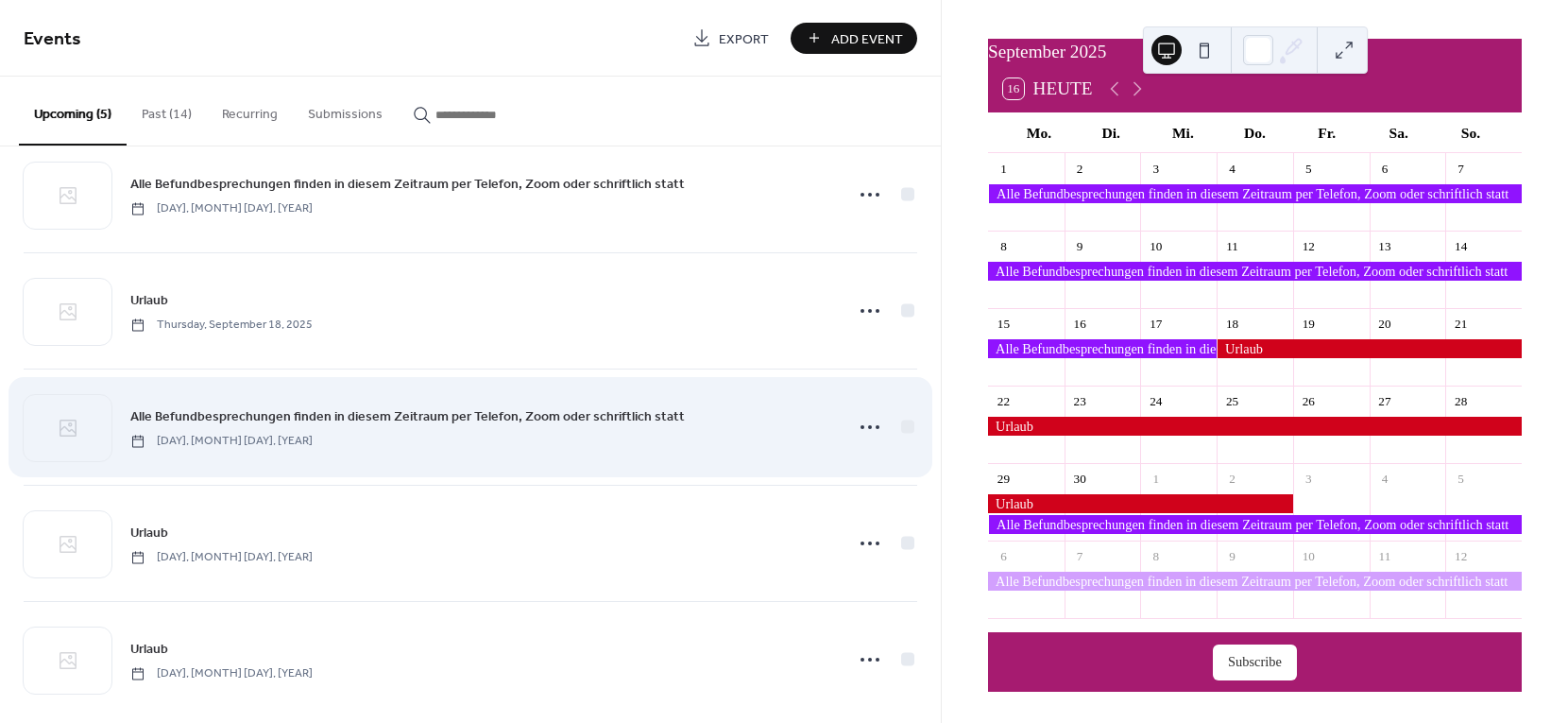 scroll, scrollTop: 60, scrollLeft: 0, axis: vertical 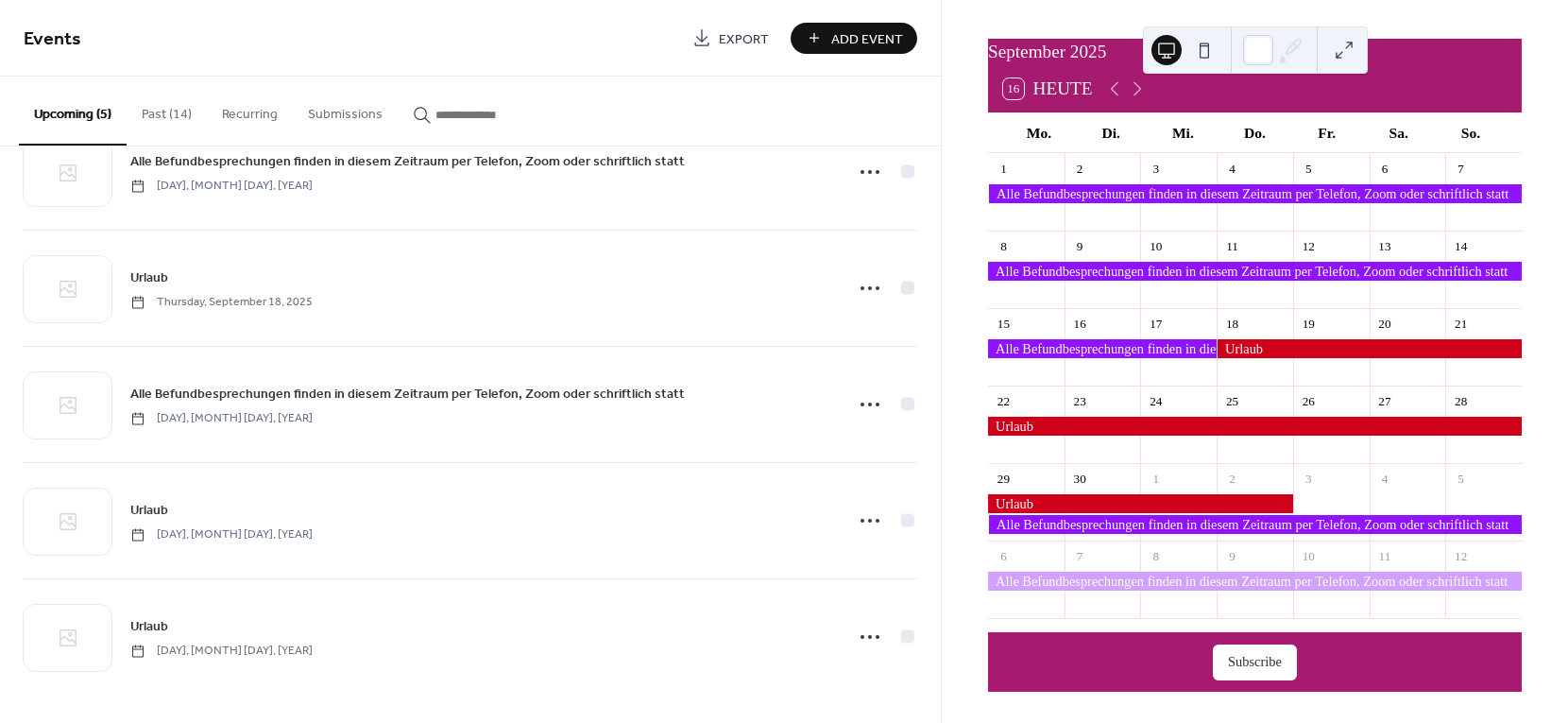 click at bounding box center (1344, 50) 